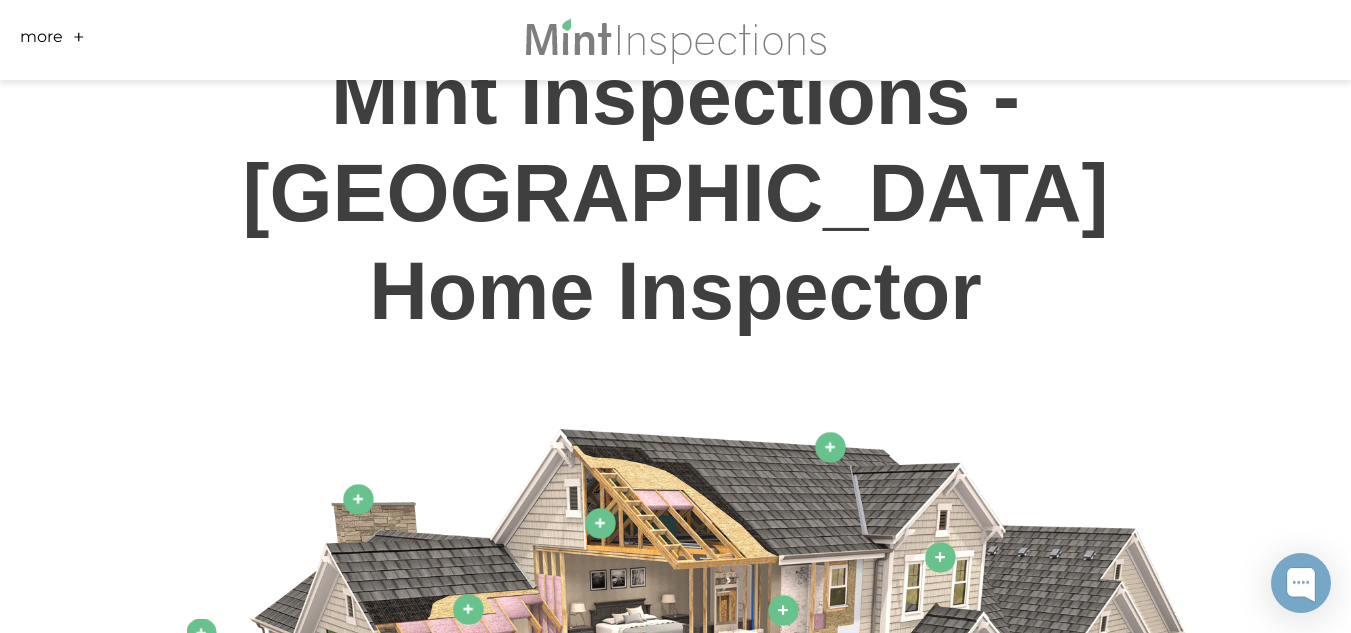 scroll, scrollTop: 900, scrollLeft: 0, axis: vertical 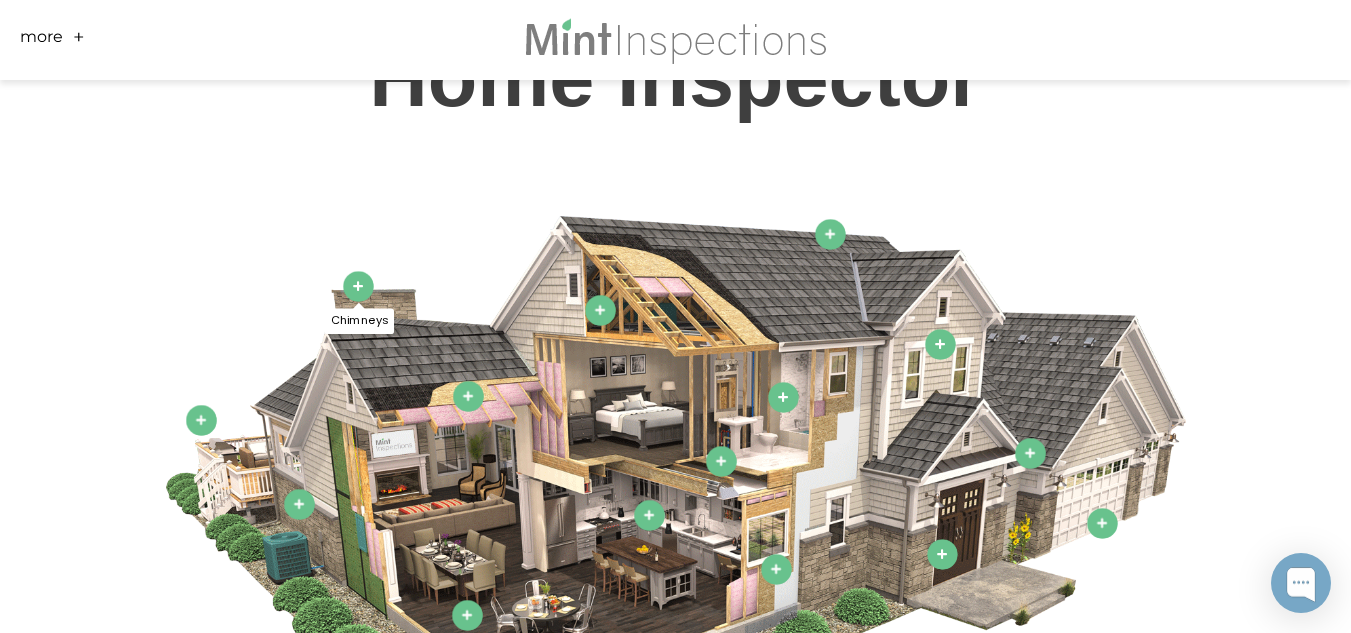 click 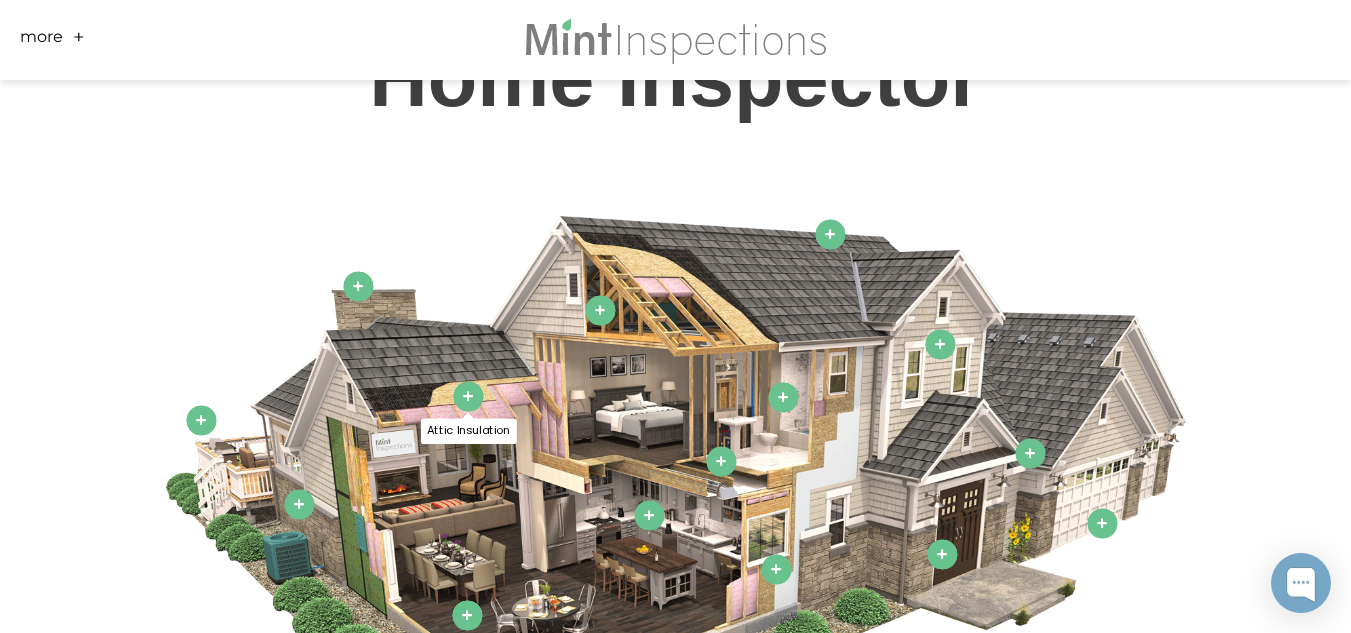 click on "Attic Insulation" at bounding box center [468, 396] 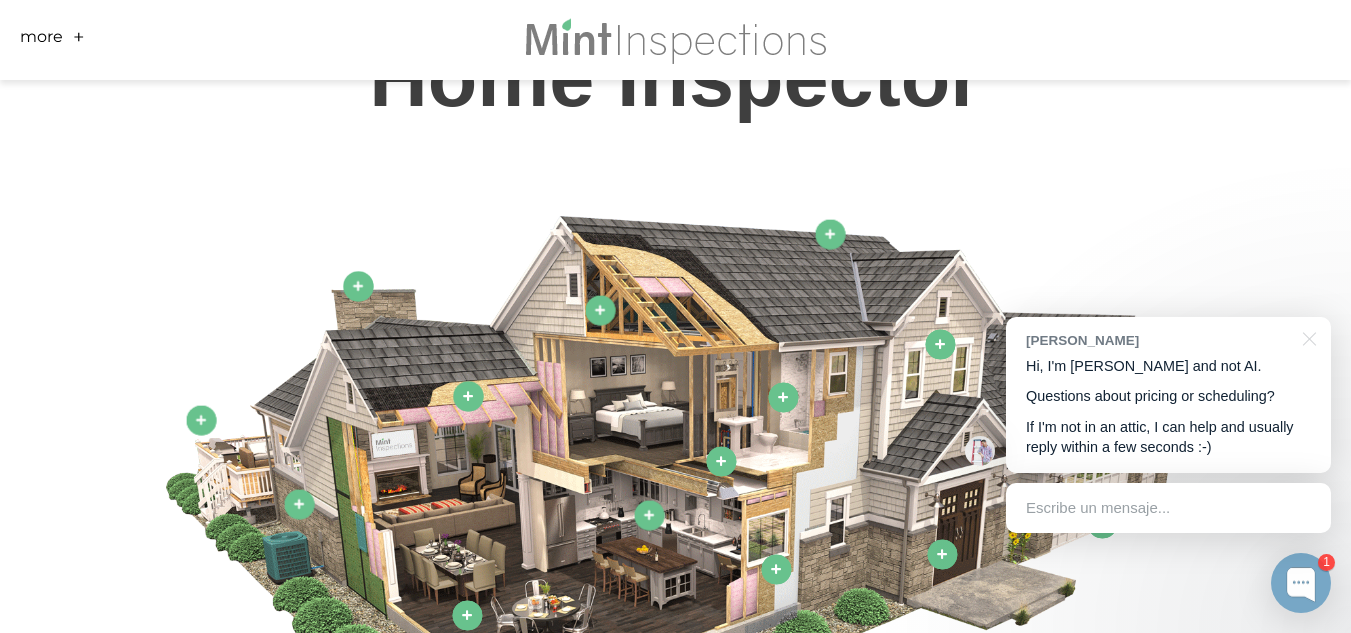 click at bounding box center (676, 508) 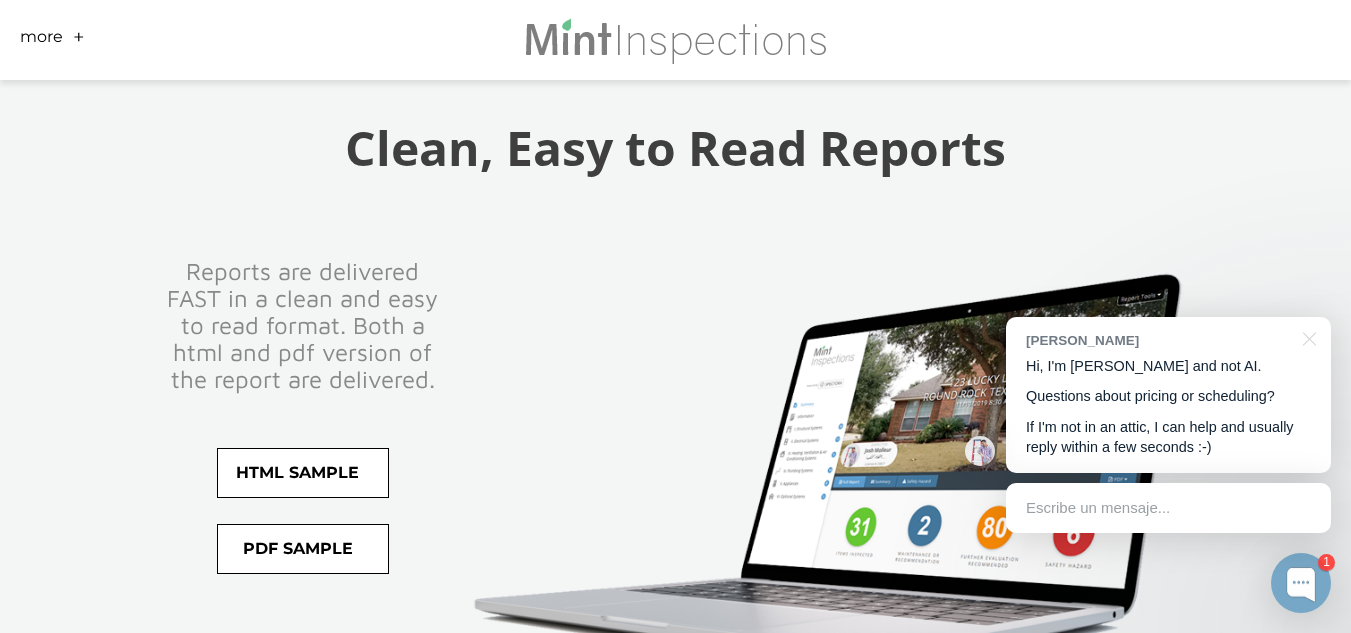 scroll, scrollTop: 3800, scrollLeft: 0, axis: vertical 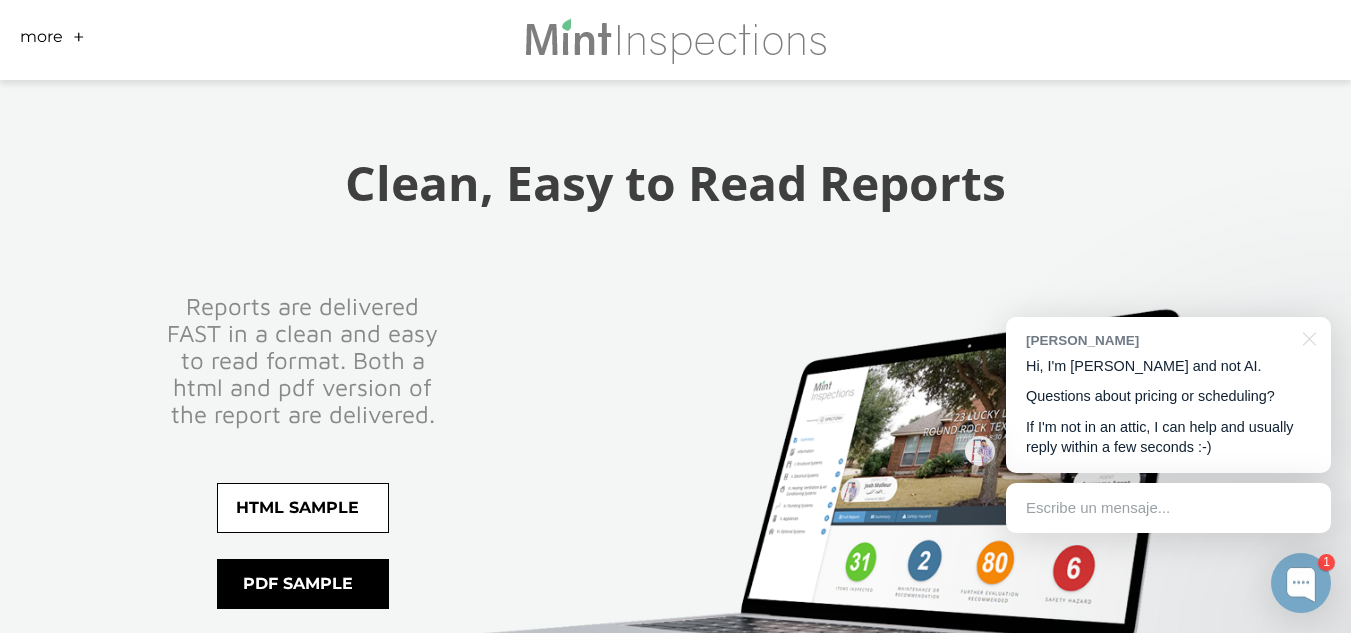 click on "pdf sample" at bounding box center (303, 584) 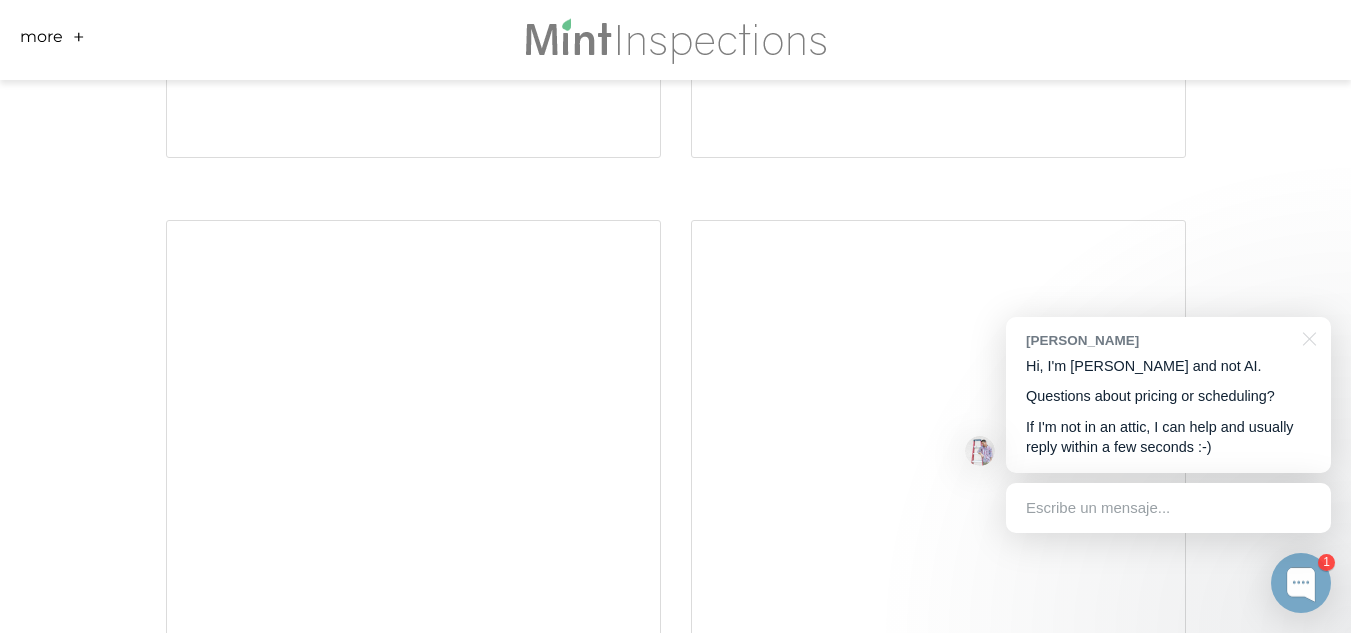 scroll, scrollTop: 7400, scrollLeft: 0, axis: vertical 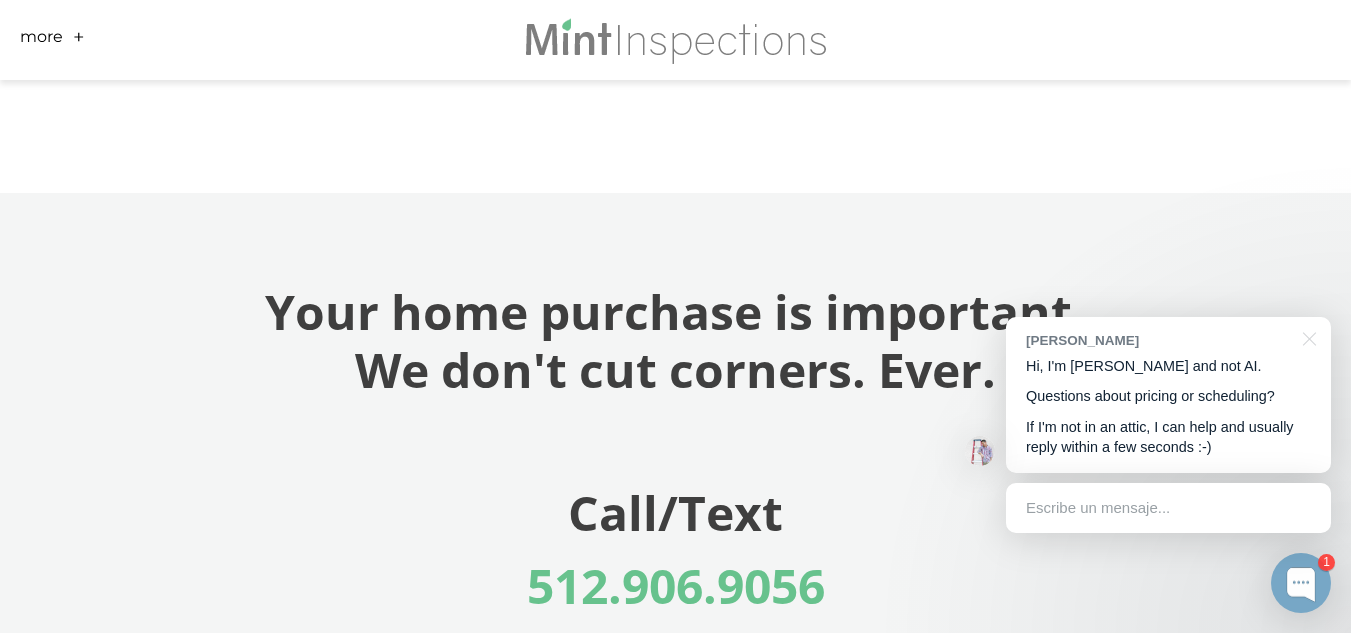 click at bounding box center [675, 40] 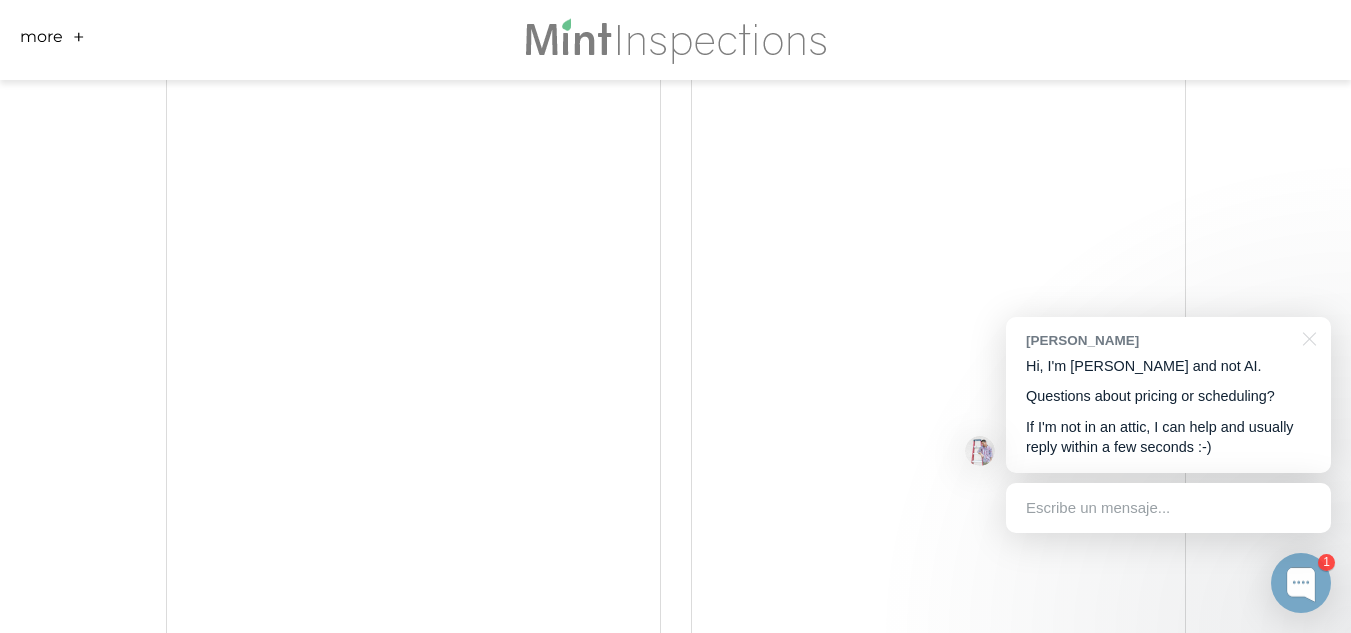 scroll, scrollTop: 7245, scrollLeft: 0, axis: vertical 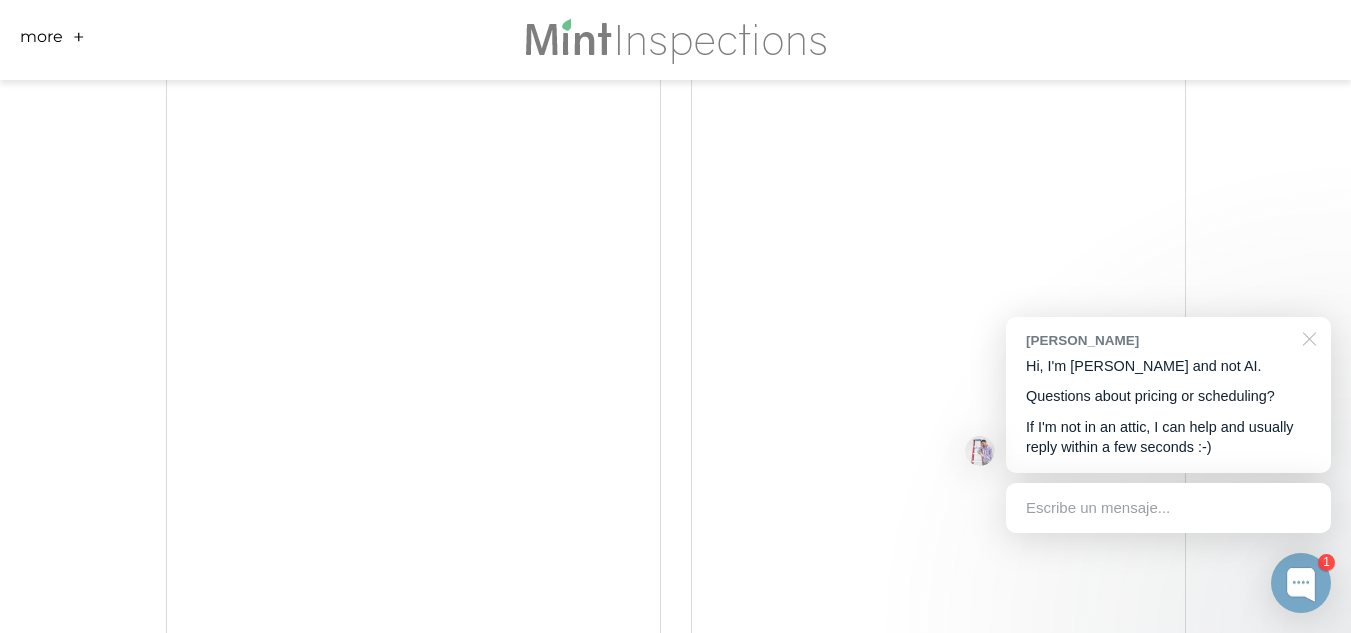 click at bounding box center [1306, 337] 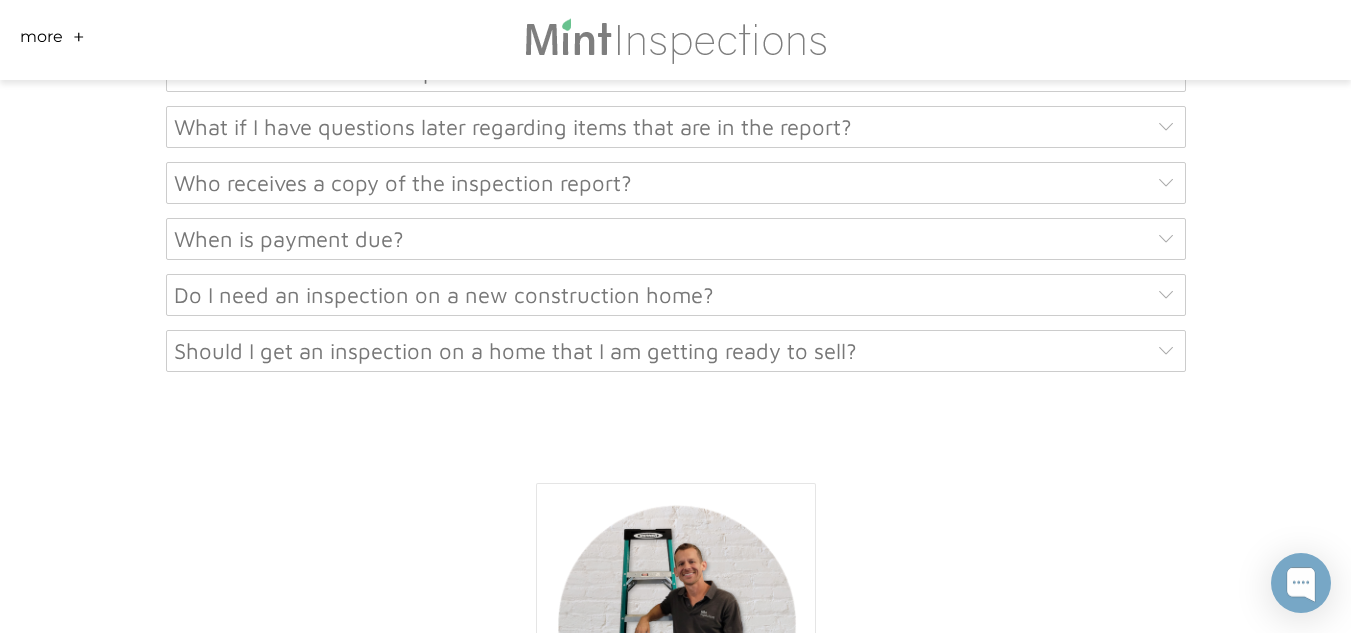 scroll, scrollTop: 10372, scrollLeft: 0, axis: vertical 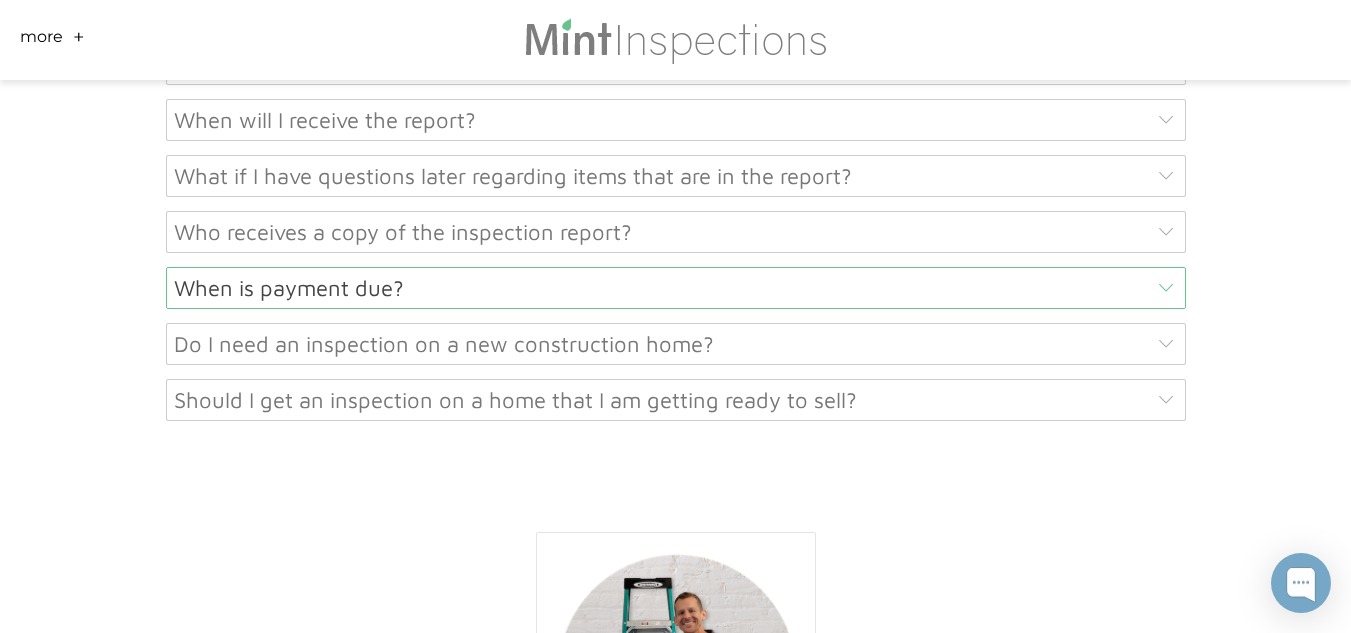 click on "When is payment due?" at bounding box center (676, 288) 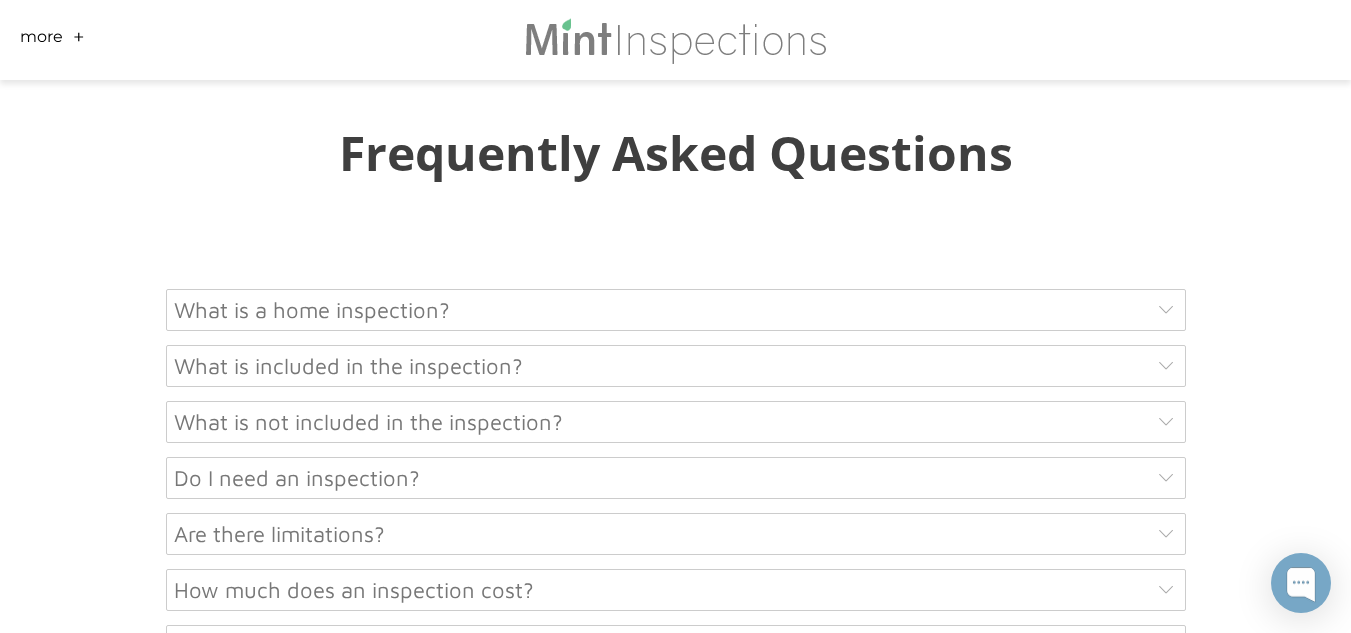 scroll, scrollTop: 9372, scrollLeft: 0, axis: vertical 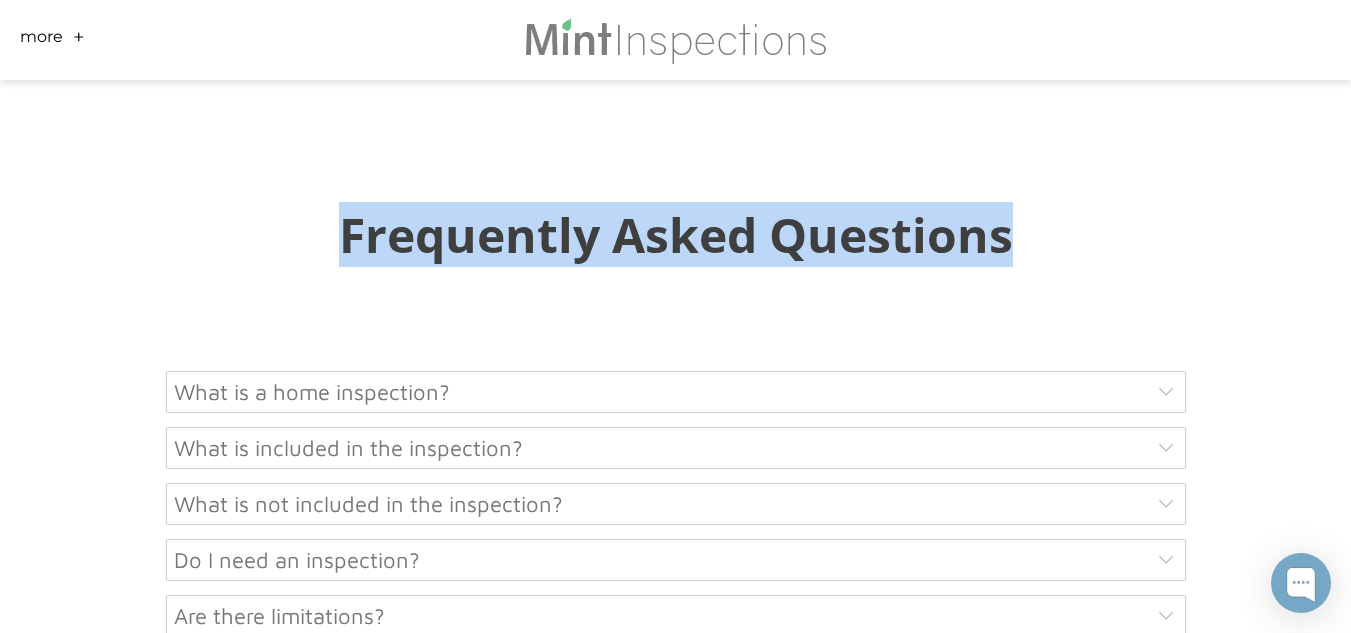 drag, startPoint x: 1021, startPoint y: 145, endPoint x: 333, endPoint y: 118, distance: 688.5296 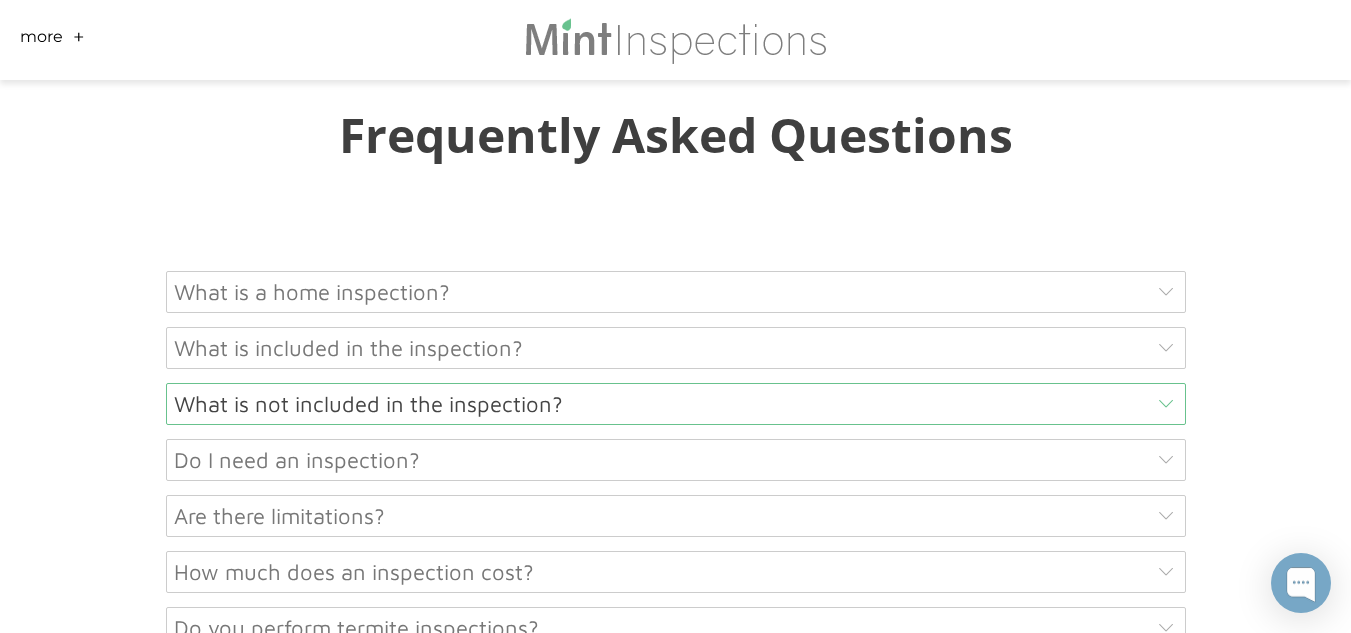 click on "What is not included in the inspection?" at bounding box center (676, 404) 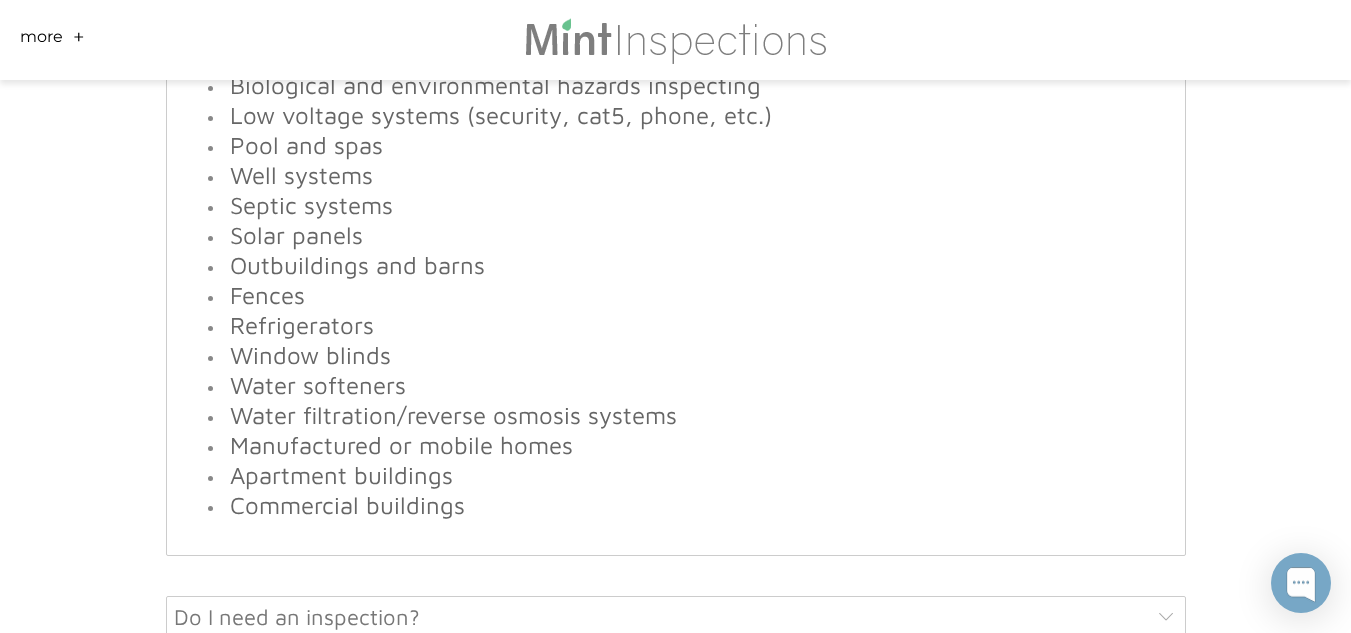 scroll, scrollTop: 10172, scrollLeft: 0, axis: vertical 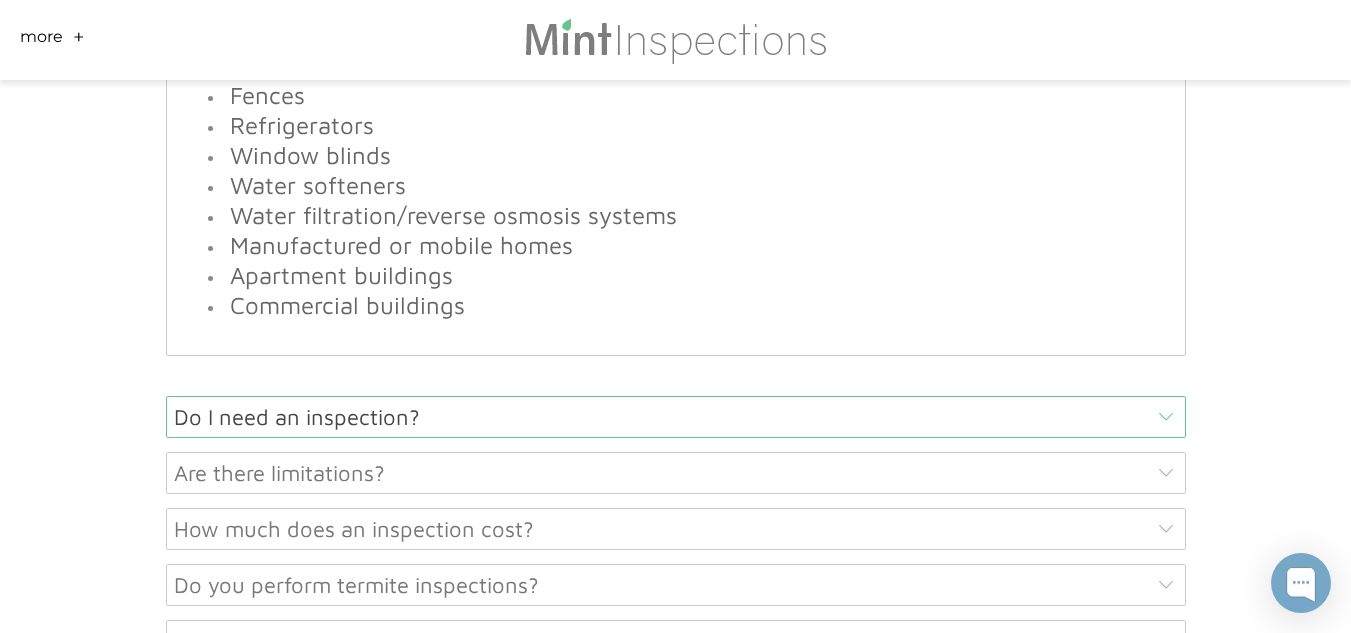 click on "Do I need an inspection?" at bounding box center [676, 417] 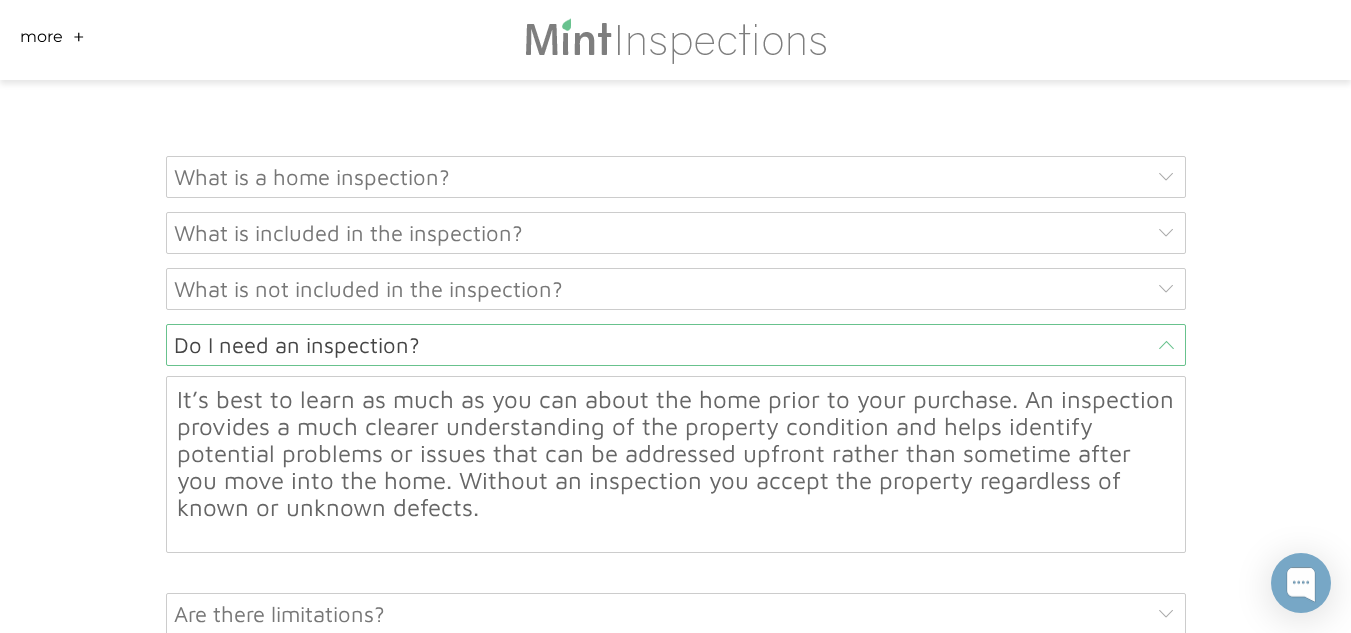 scroll, scrollTop: 9487, scrollLeft: 0, axis: vertical 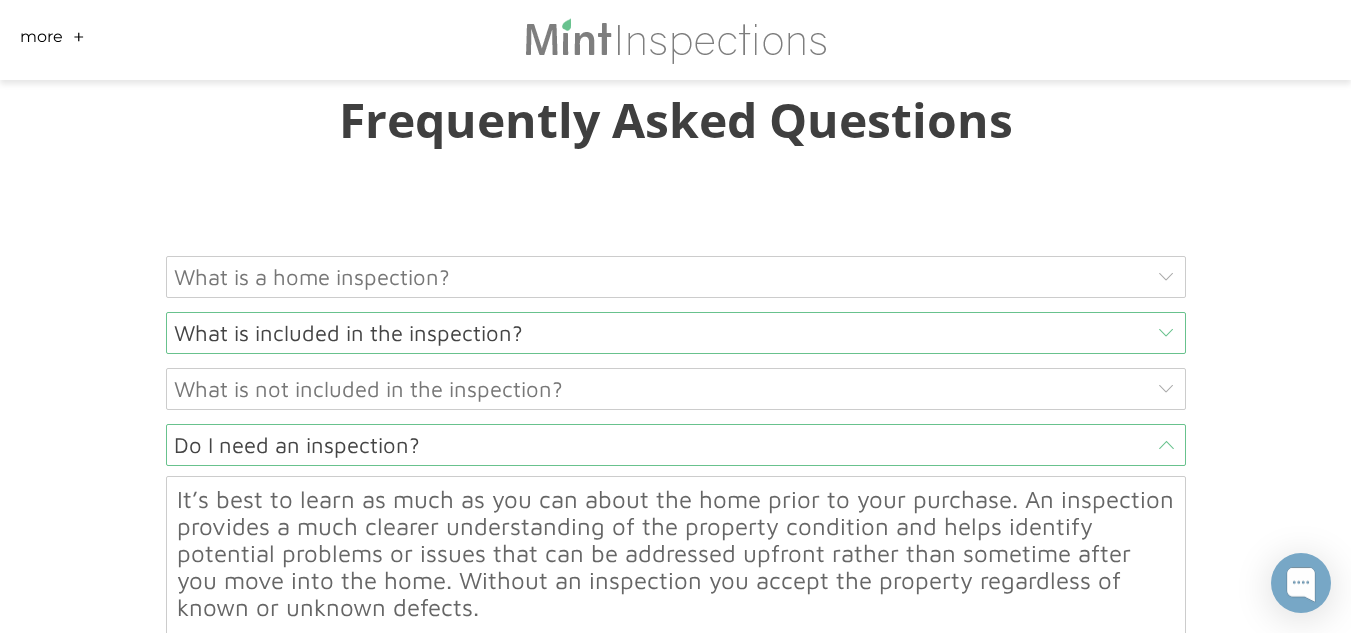 click on "What is included in the inspection?" at bounding box center (676, 333) 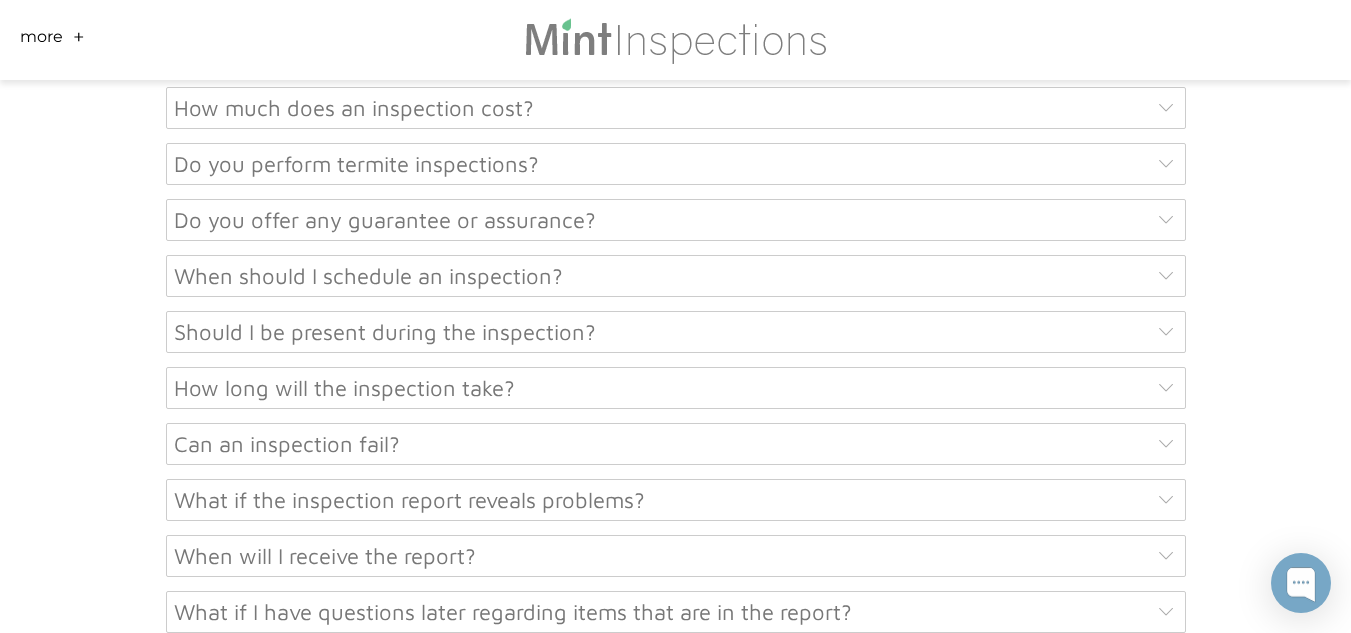 scroll, scrollTop: 11587, scrollLeft: 0, axis: vertical 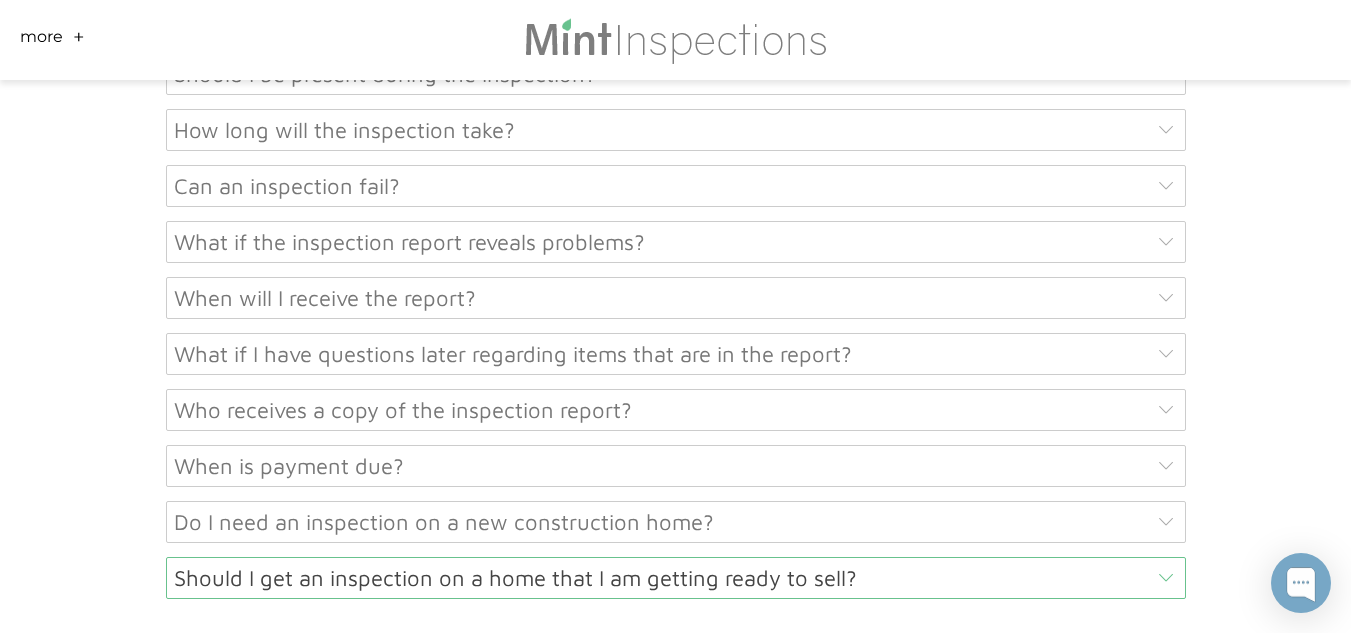 click on "Should I get an inspection on a home that I am getting ready to sell?" at bounding box center [676, 578] 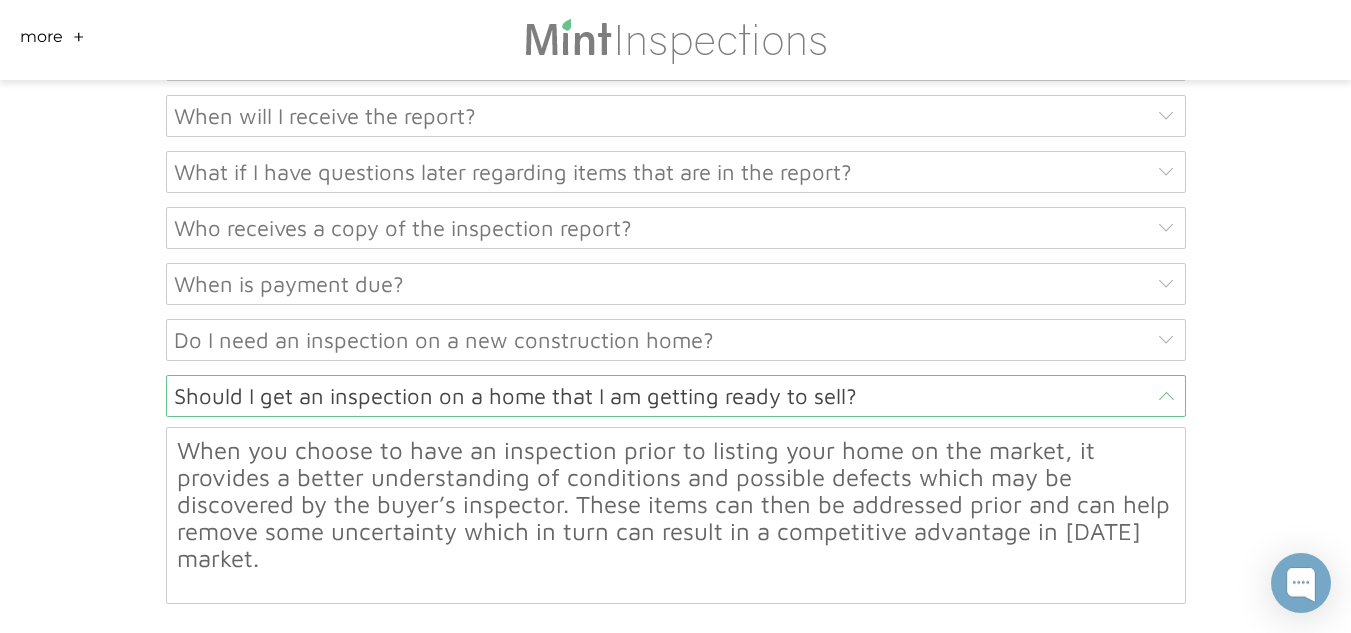 scroll, scrollTop: 10394, scrollLeft: 0, axis: vertical 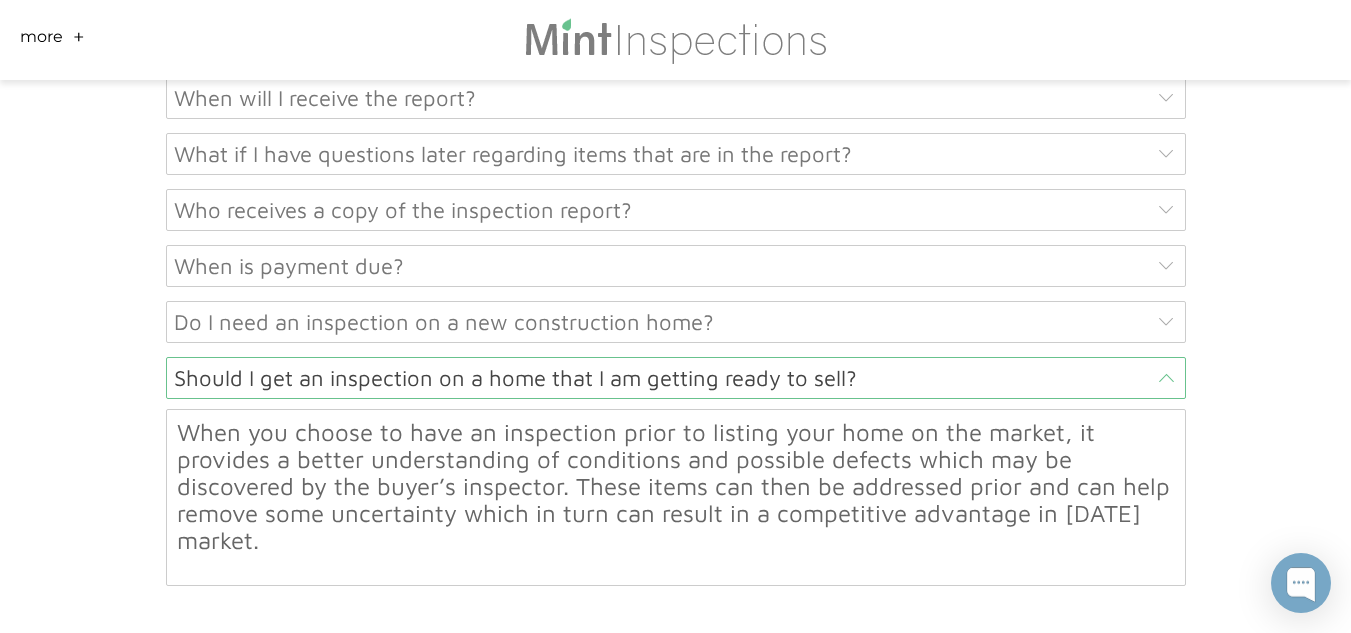 click 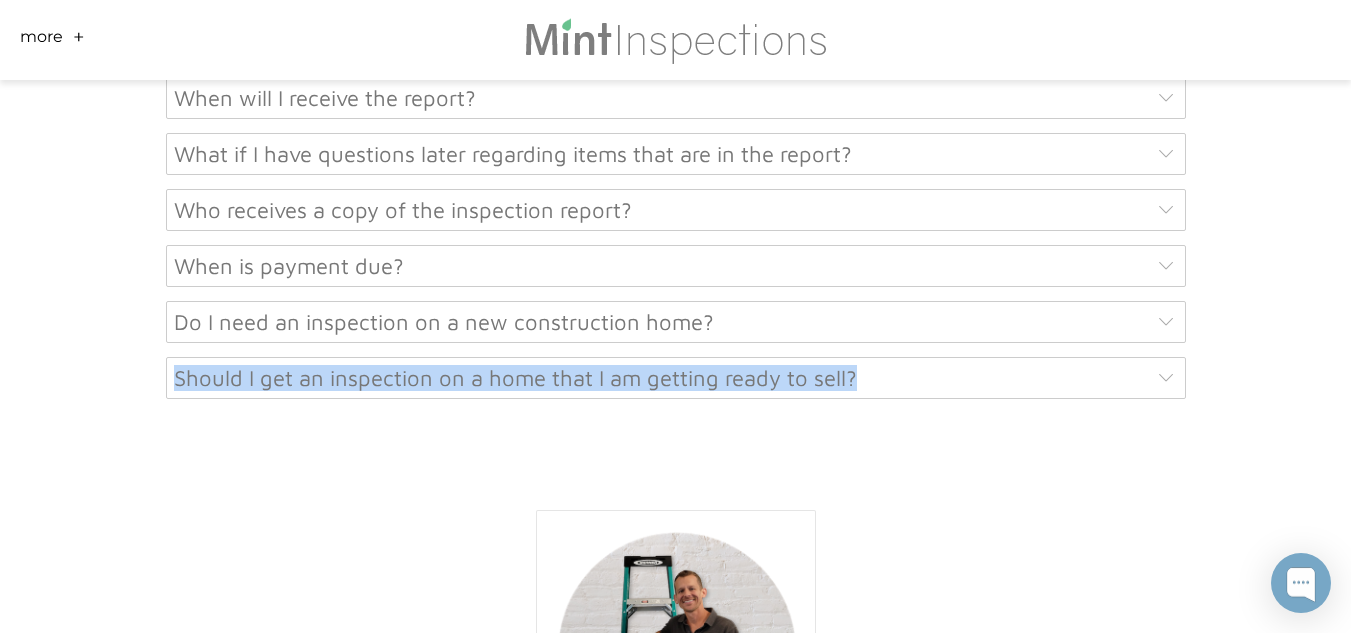 drag, startPoint x: 943, startPoint y: 279, endPoint x: 94, endPoint y: 260, distance: 849.2126 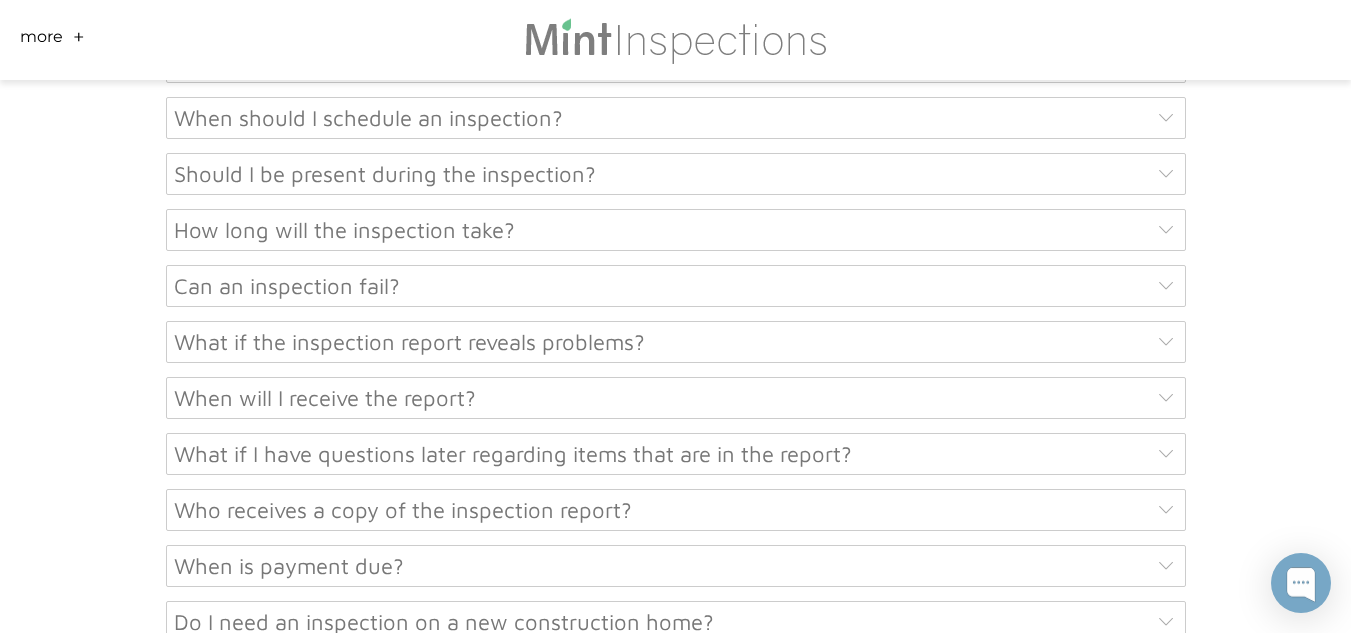 scroll, scrollTop: 9994, scrollLeft: 0, axis: vertical 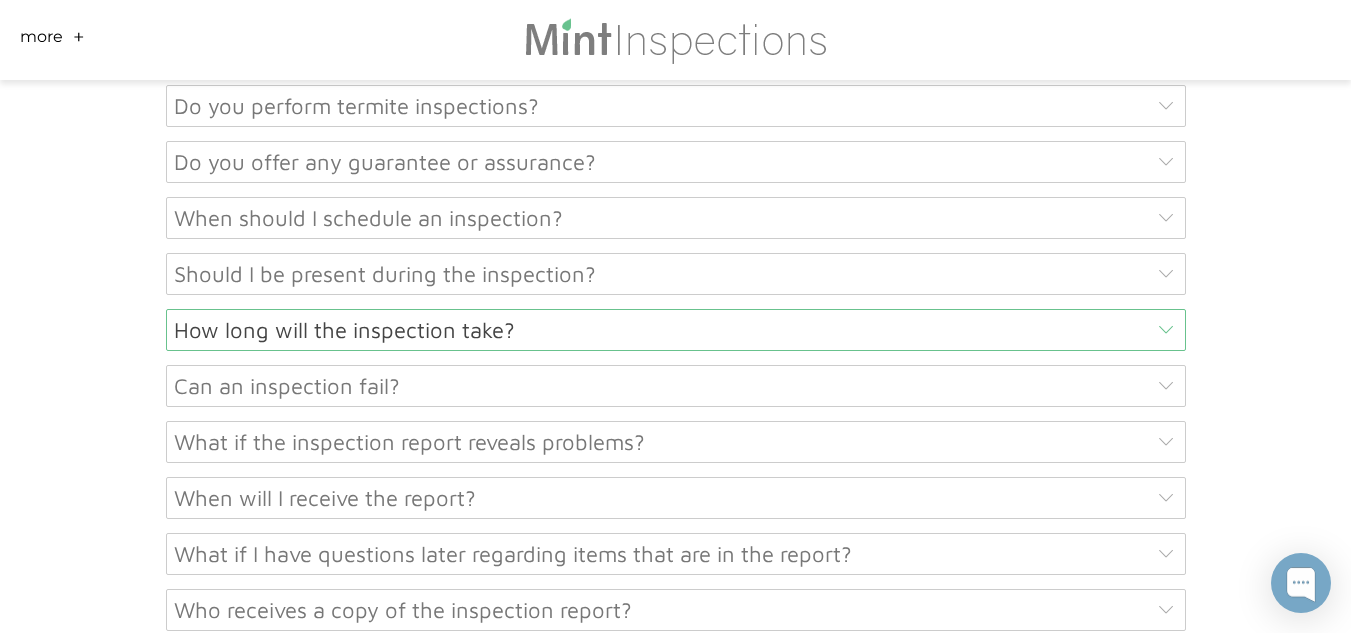 click on "How long will the inspection take?" at bounding box center (676, 330) 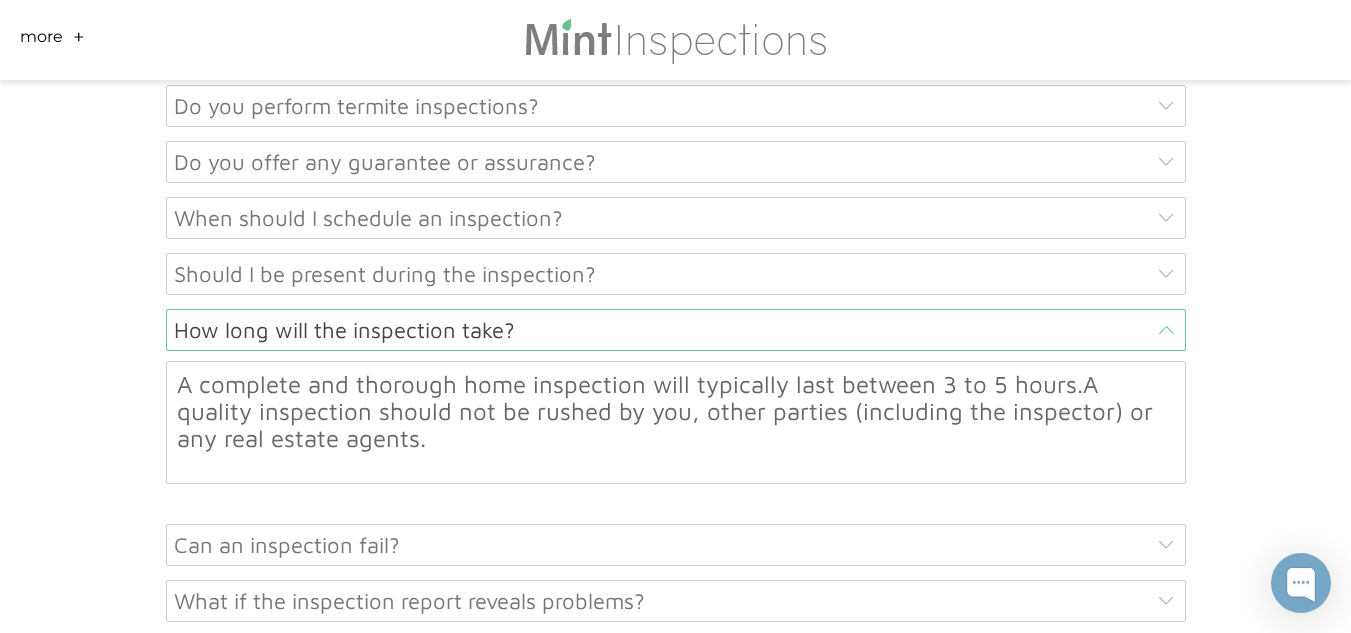 scroll, scrollTop: 9894, scrollLeft: 0, axis: vertical 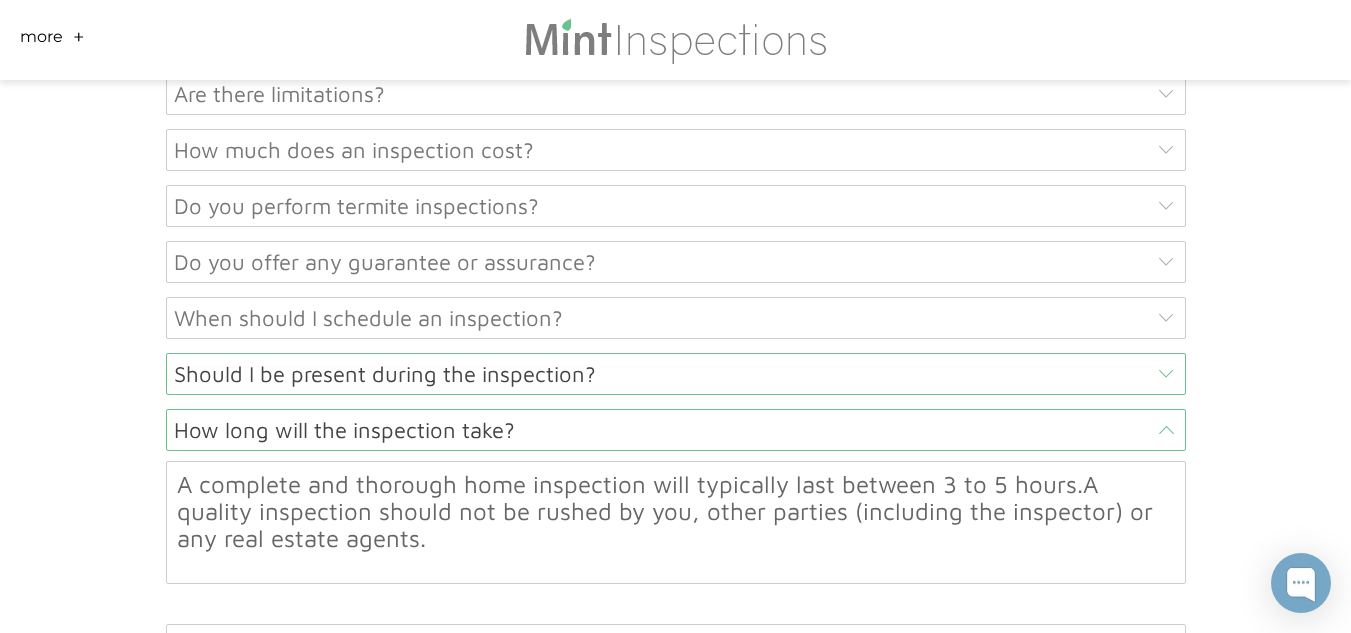 click on "Should I be present during the inspection?" at bounding box center (676, 374) 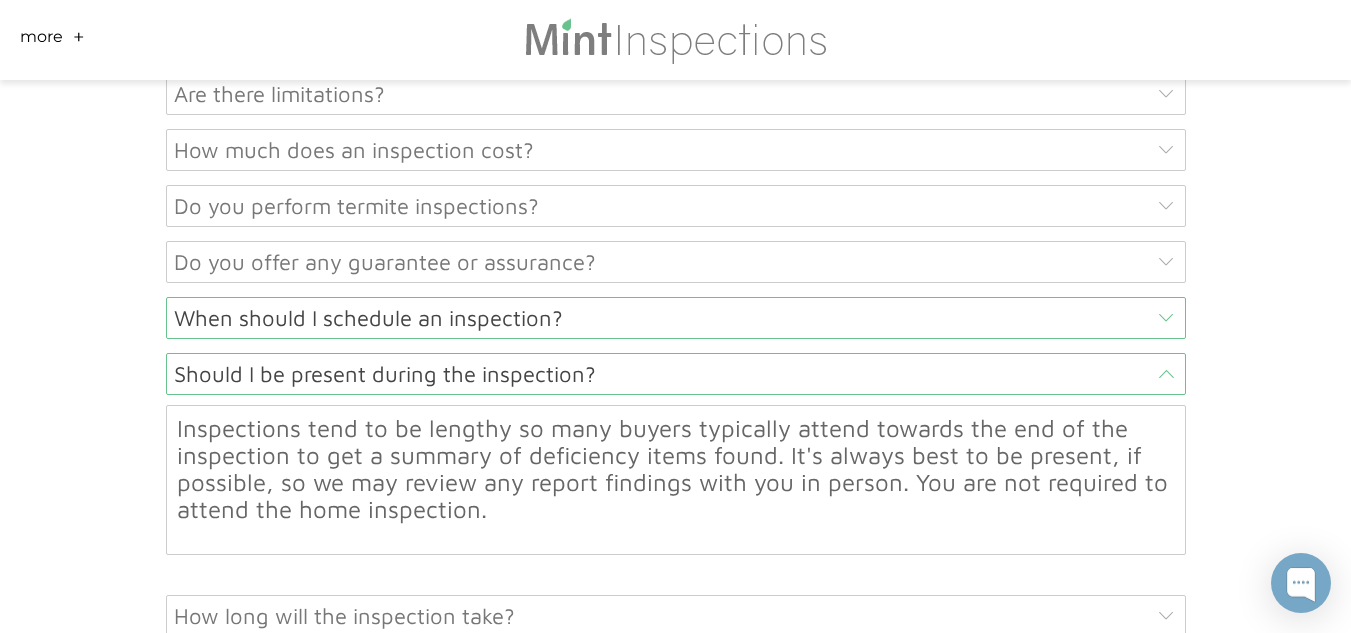click on "When should I schedule an inspection?" at bounding box center (676, 318) 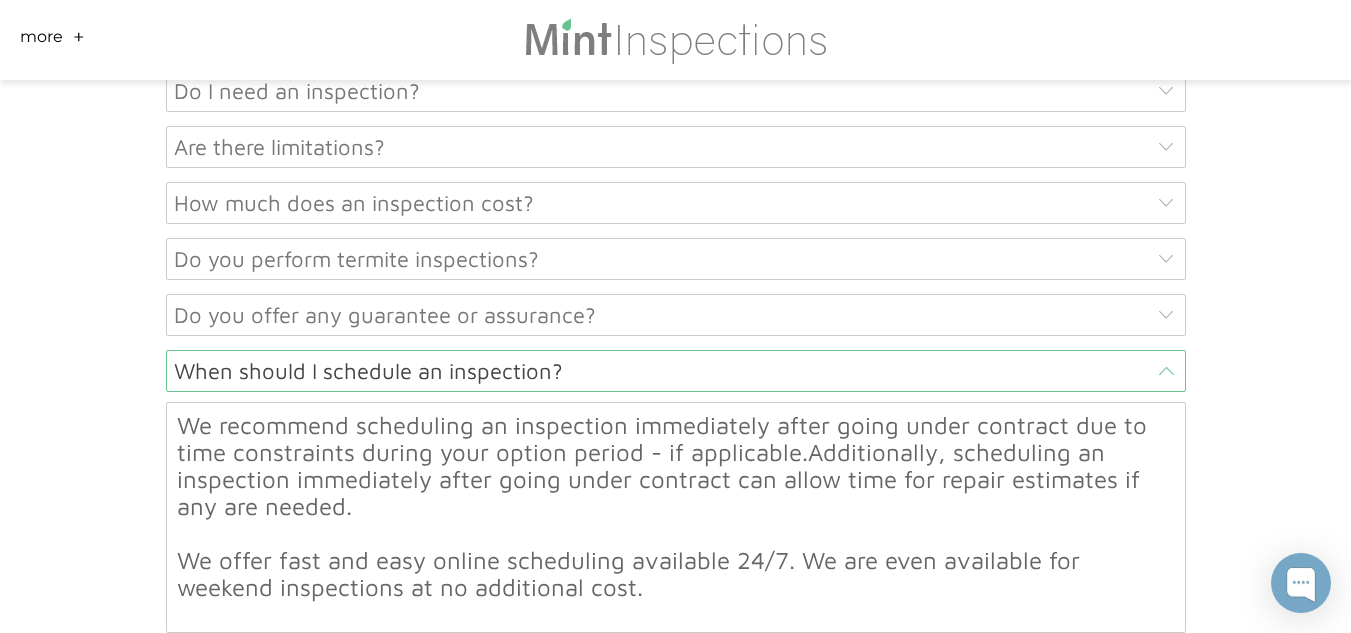 scroll, scrollTop: 9794, scrollLeft: 0, axis: vertical 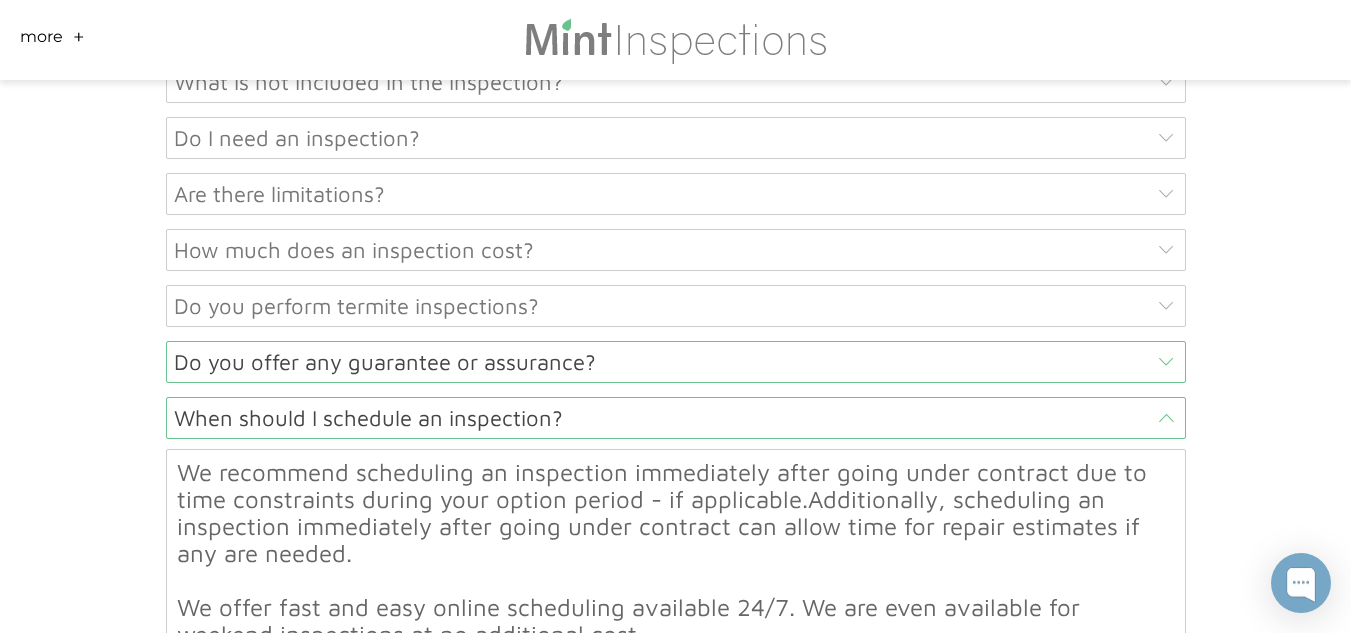 click on "Do you offer any guarantee or assurance?" at bounding box center (676, 362) 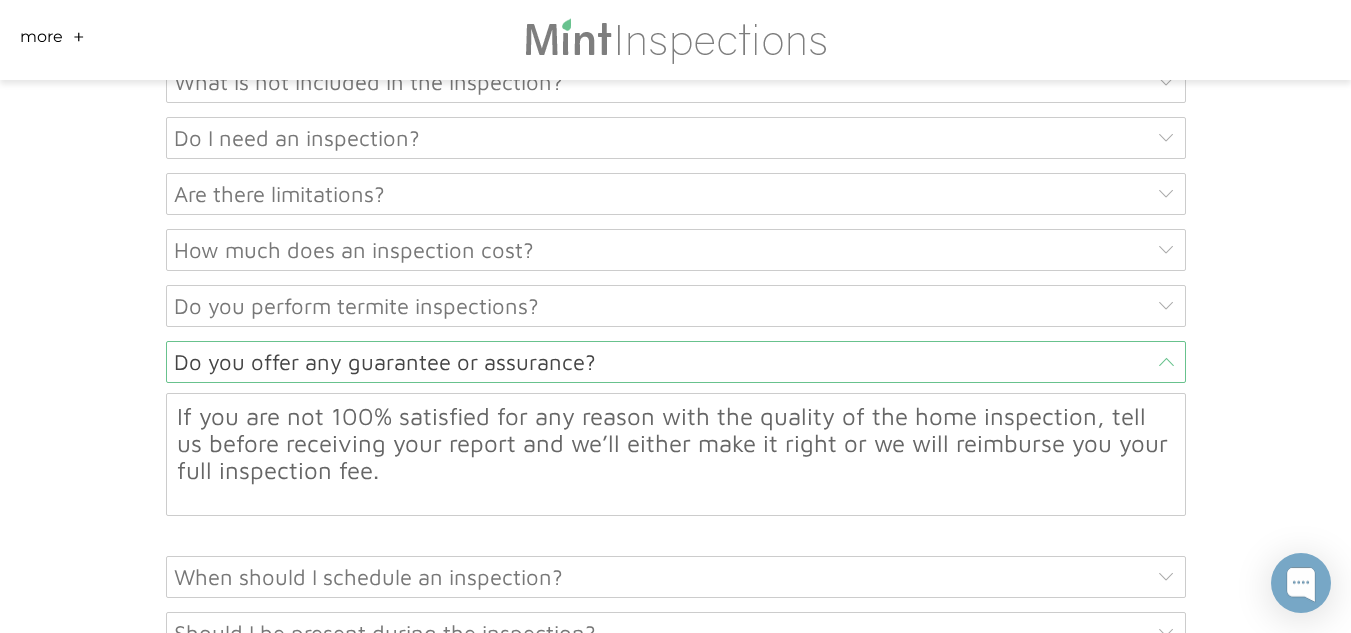 click on "Do you offer any guarantee or assurance?" at bounding box center (676, 362) 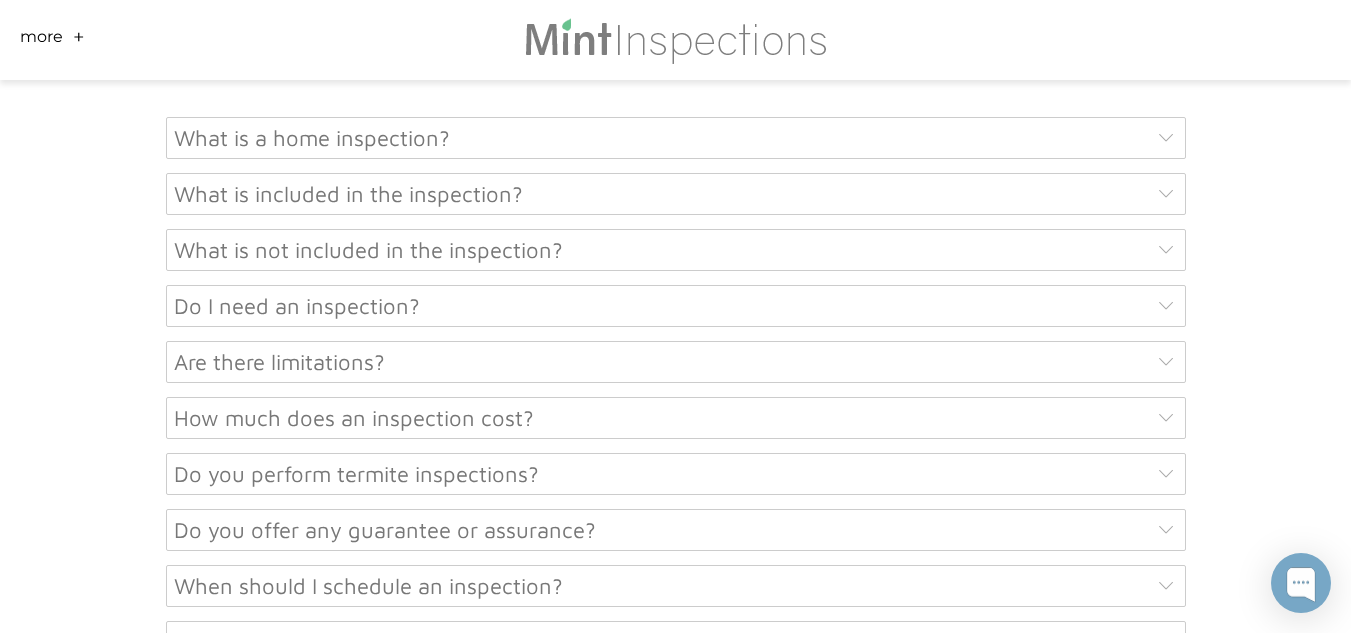 scroll, scrollTop: 9594, scrollLeft: 0, axis: vertical 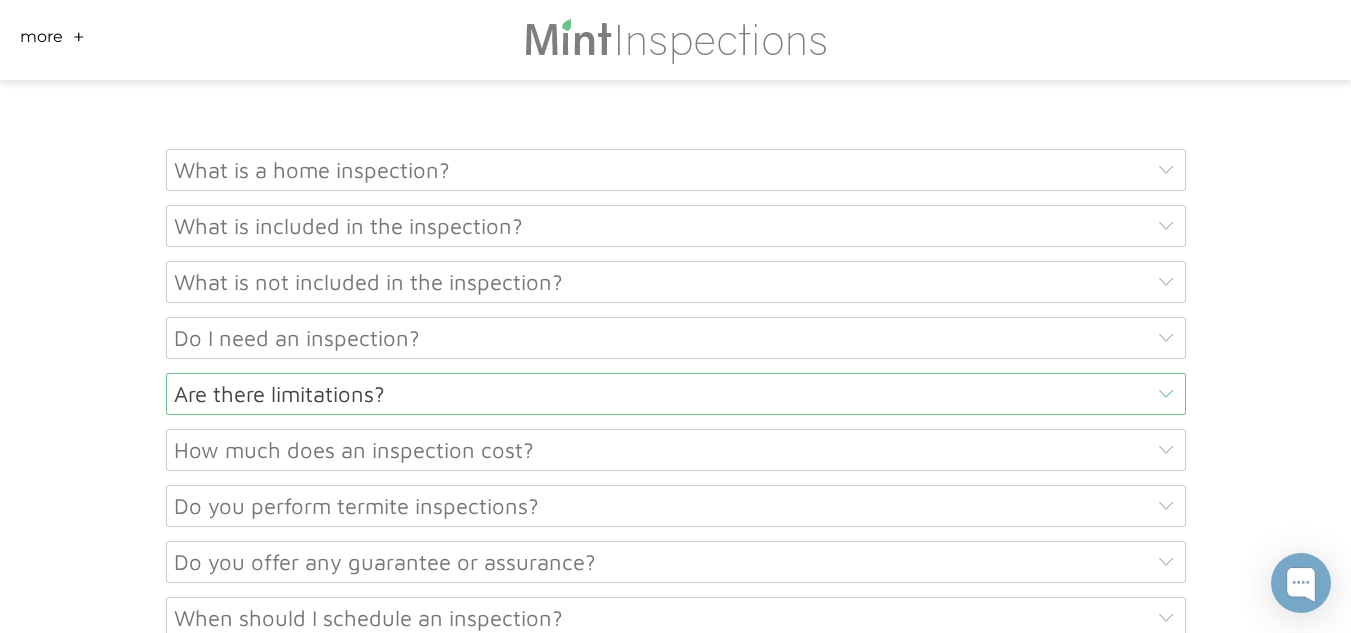 click on "Are there limitations?" at bounding box center (676, 394) 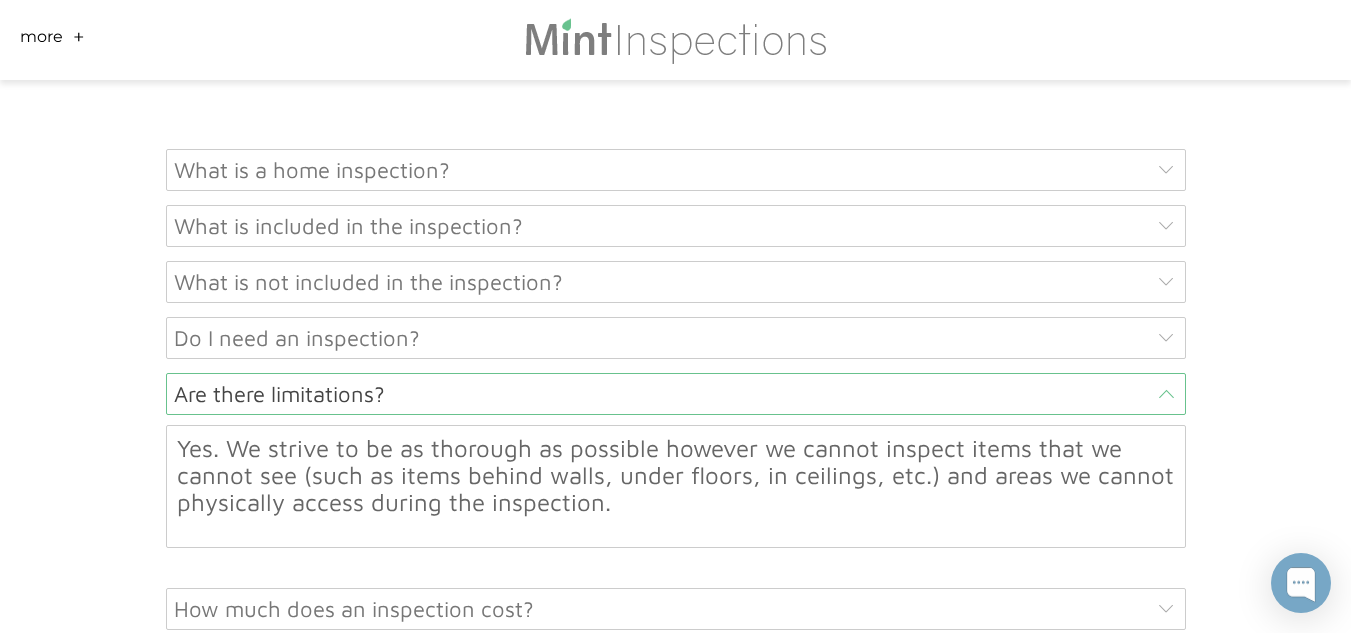 click on "Are there limitations?" at bounding box center [676, 394] 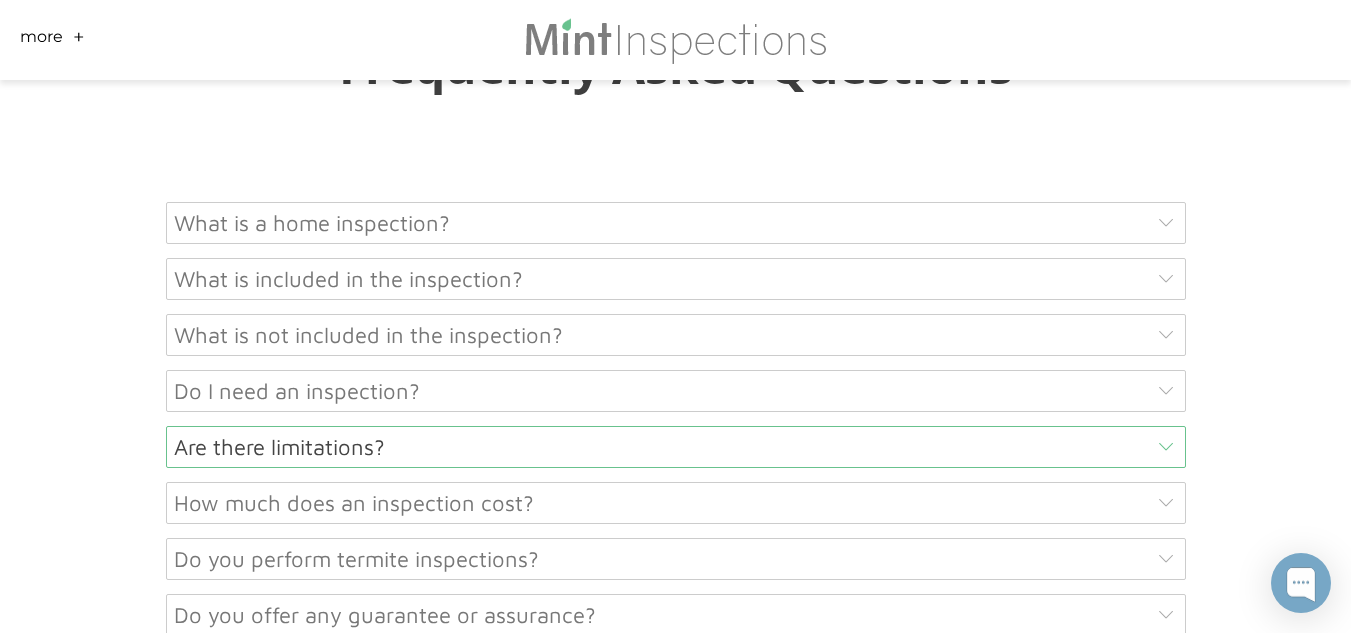scroll, scrollTop: 9494, scrollLeft: 0, axis: vertical 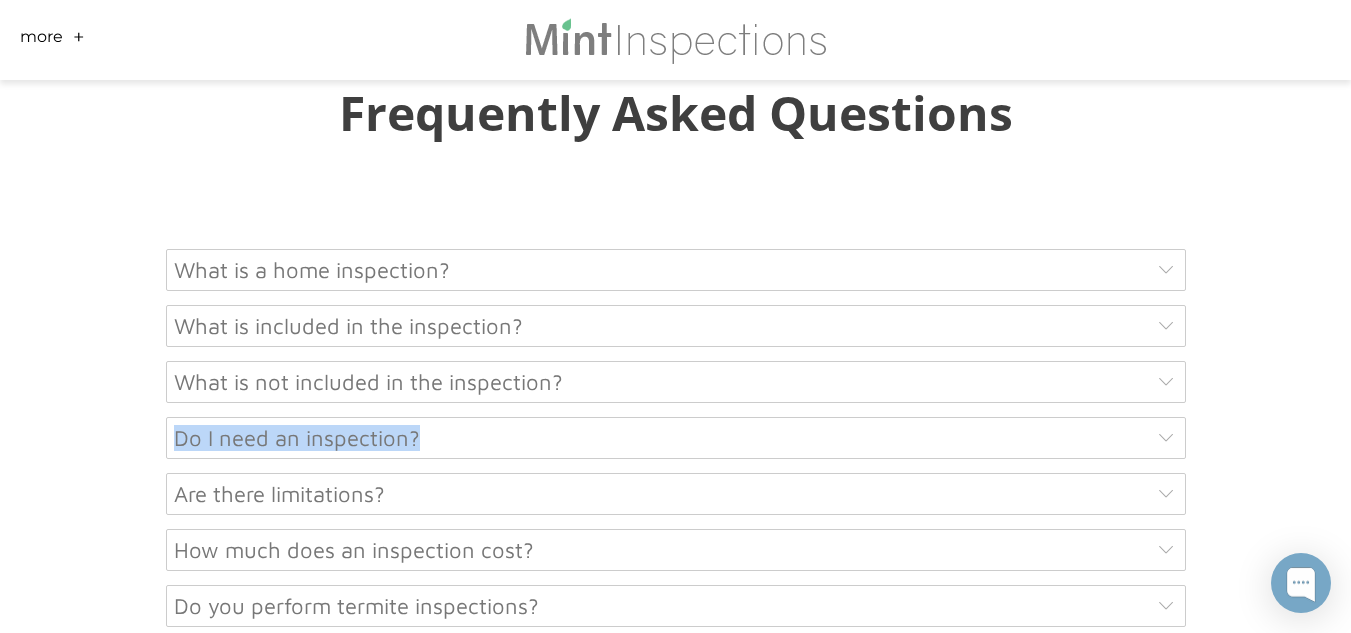 drag, startPoint x: 439, startPoint y: 334, endPoint x: 107, endPoint y: 333, distance: 332.0015 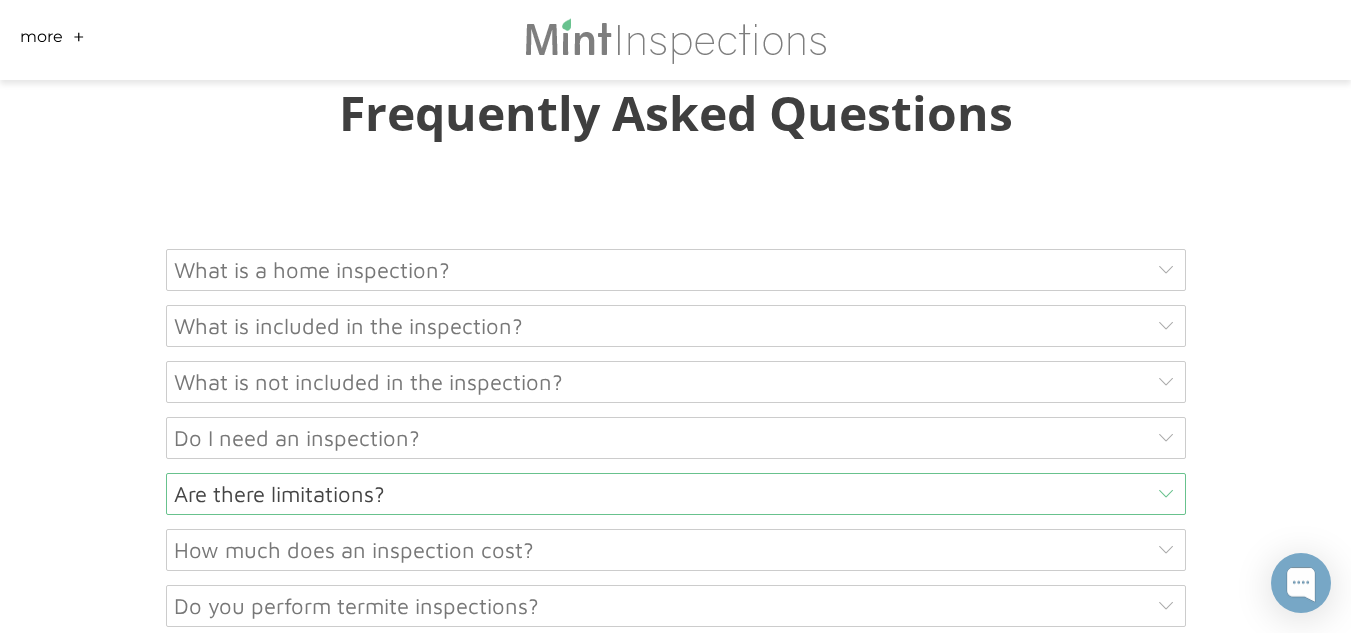 click on "Are there limitations?" at bounding box center [676, 494] 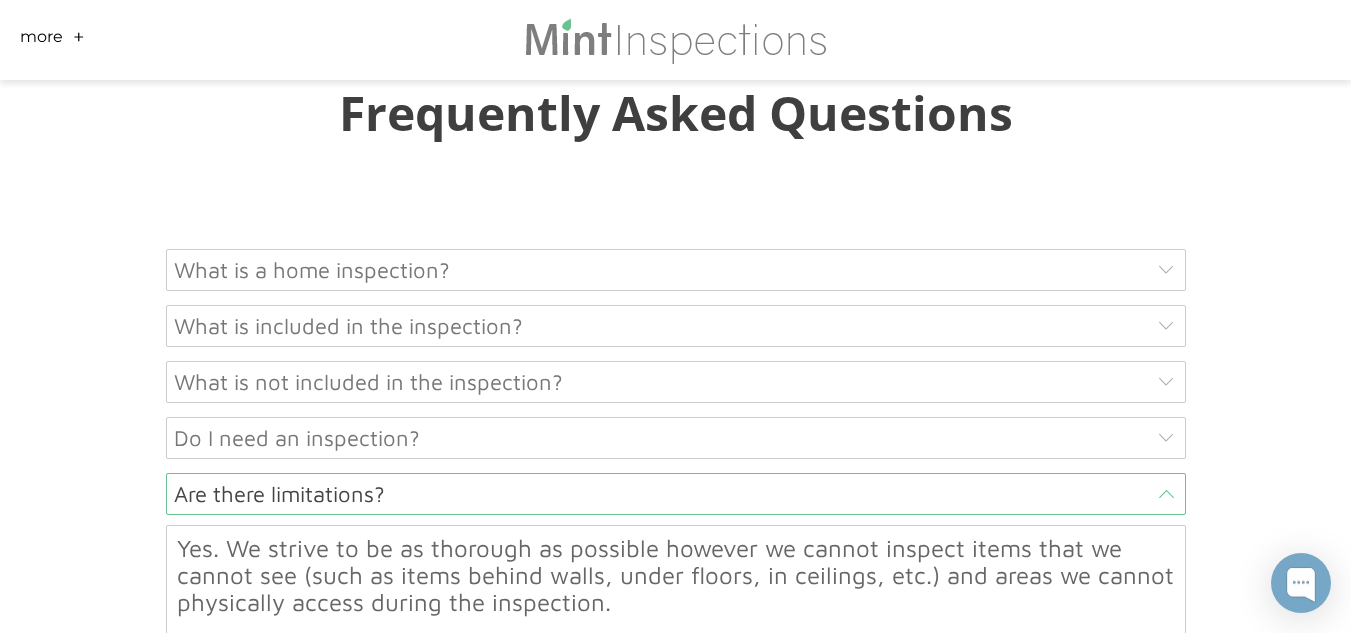 click on "Are there limitations?" at bounding box center (676, 494) 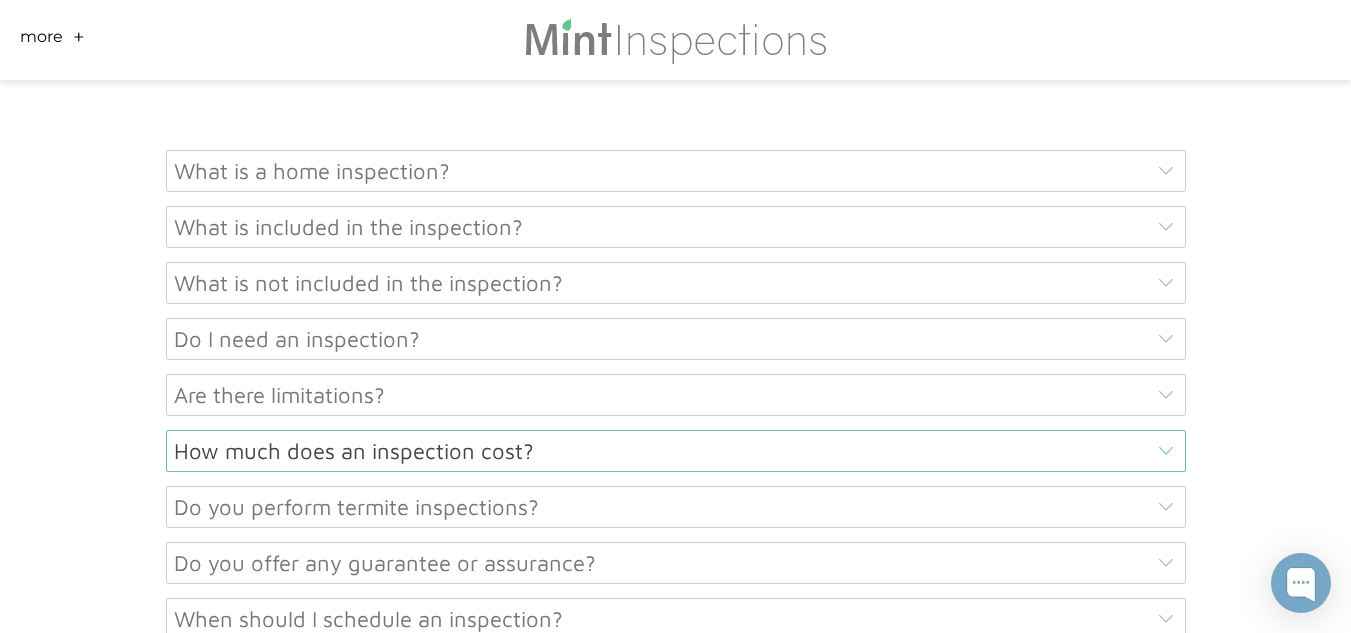 scroll, scrollTop: 9594, scrollLeft: 0, axis: vertical 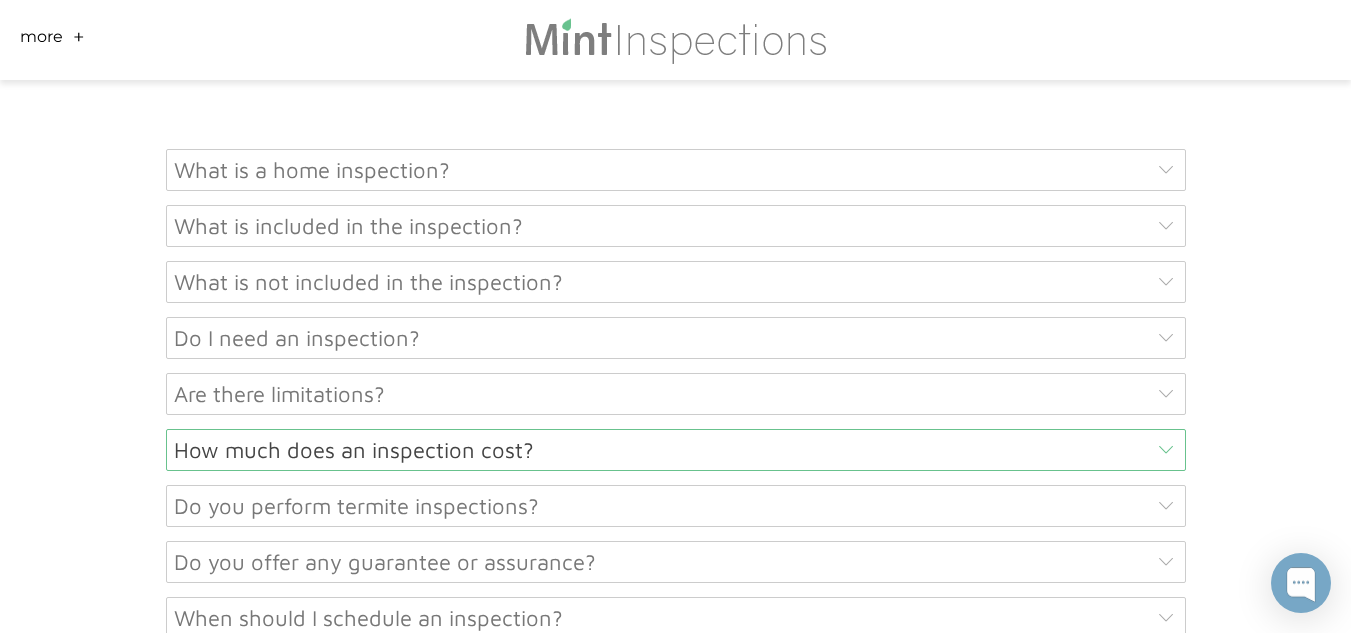 click on "How much does an inspection cost?" at bounding box center (676, 450) 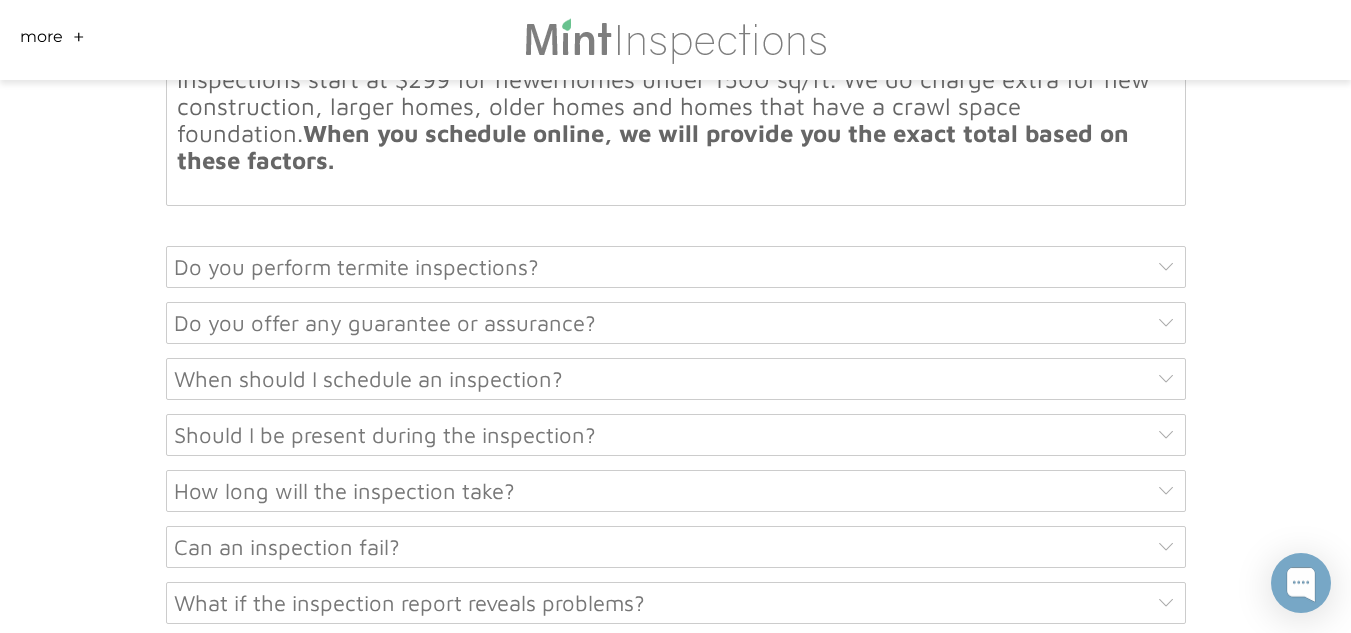 scroll, scrollTop: 10094, scrollLeft: 0, axis: vertical 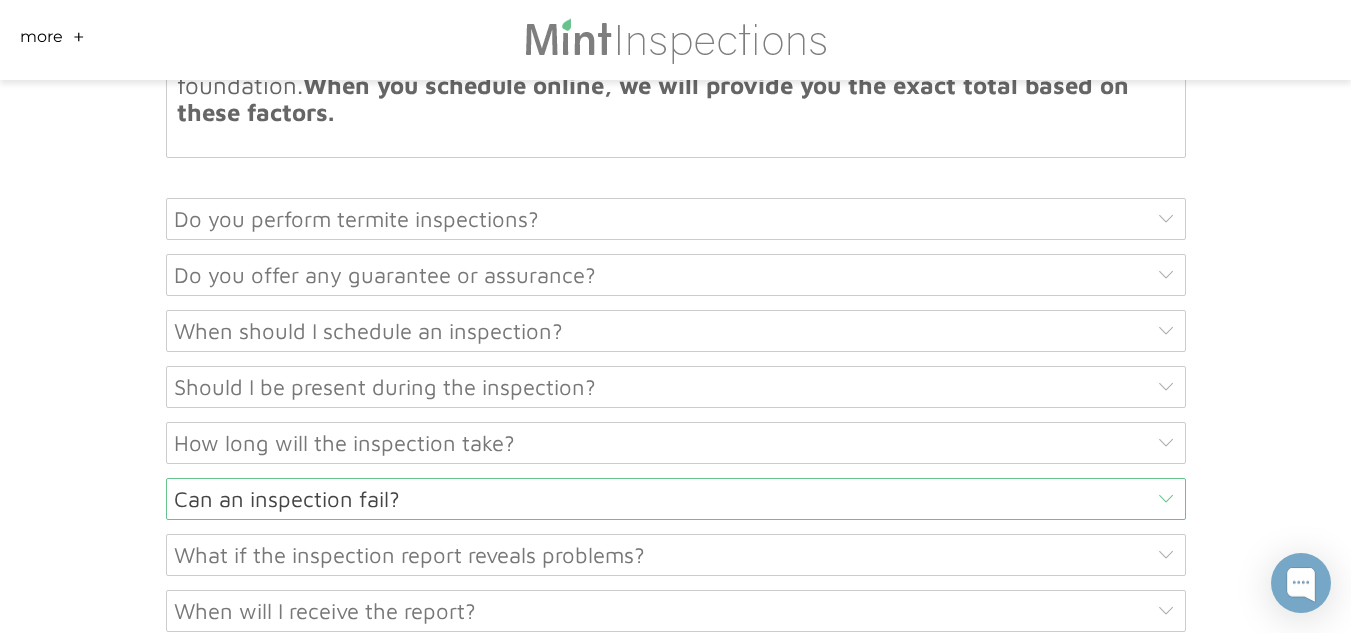 click on "Can an inspection fail?" at bounding box center (676, 499) 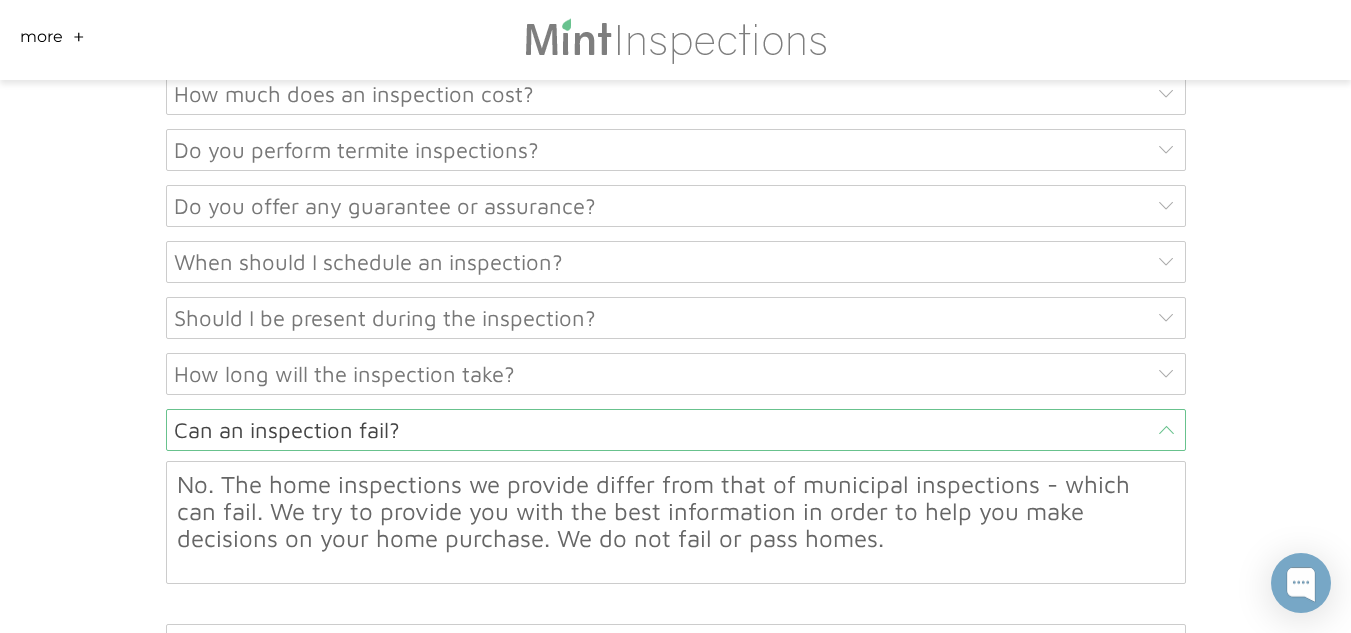 scroll, scrollTop: 9944, scrollLeft: 0, axis: vertical 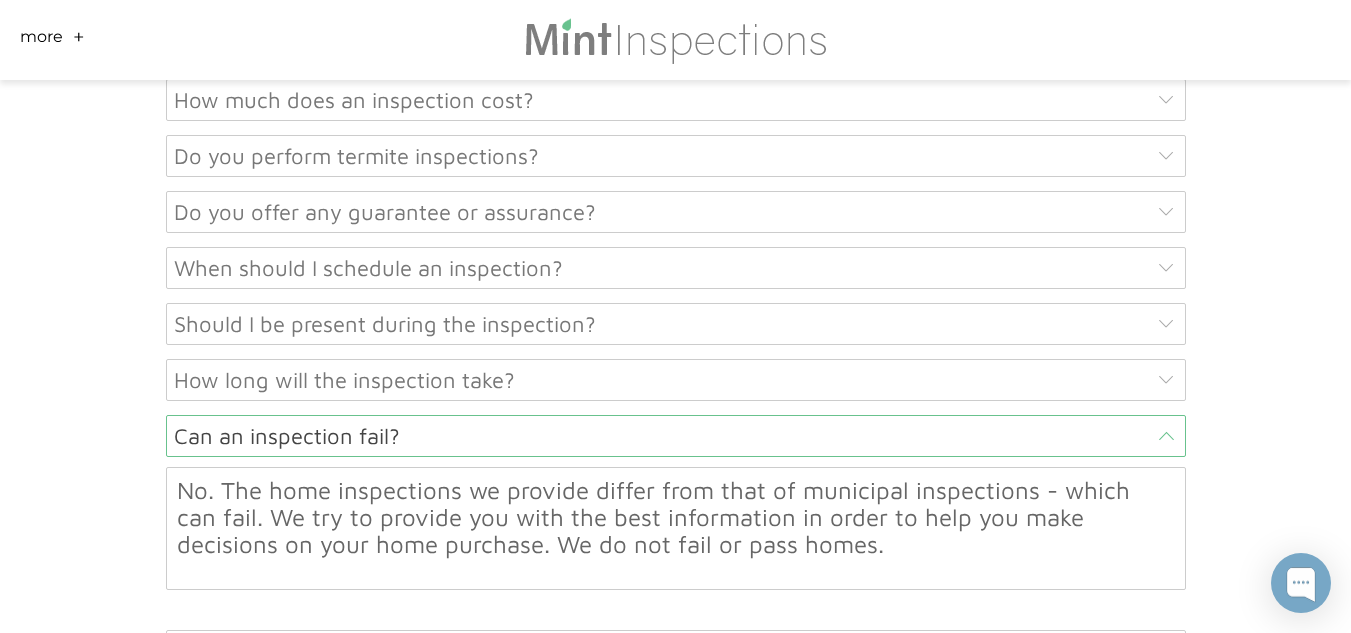 click on "Can an inspection fail?" at bounding box center (676, 436) 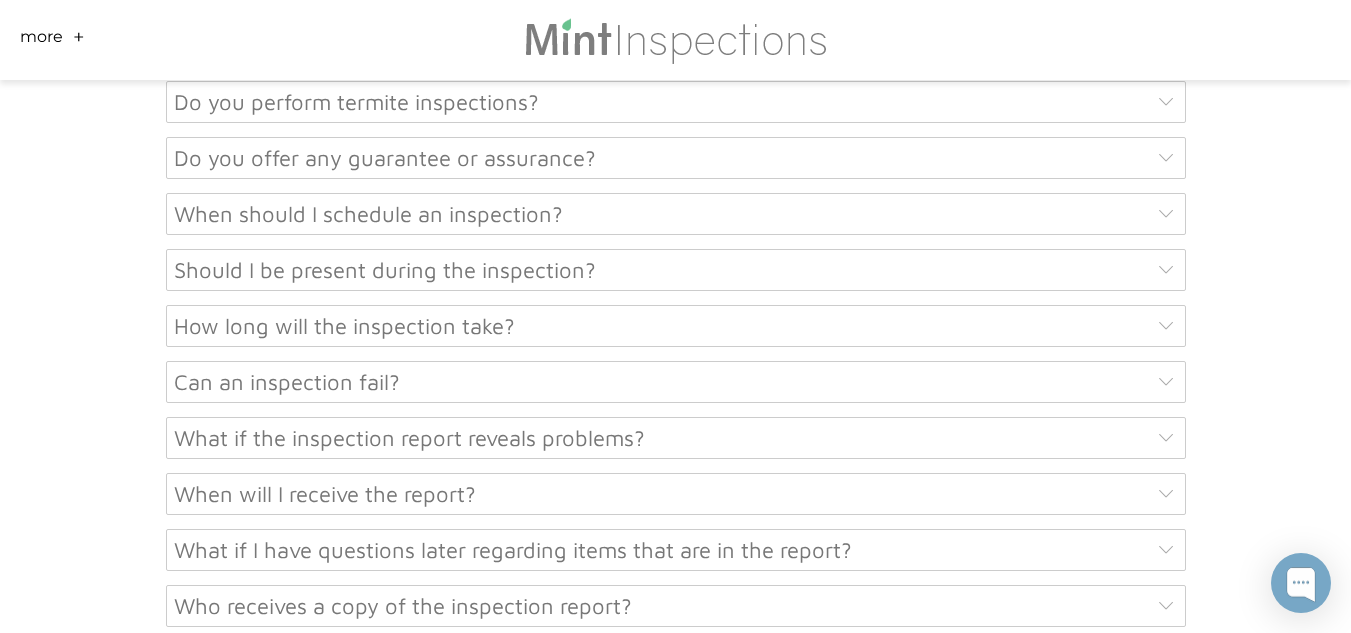scroll, scrollTop: 10044, scrollLeft: 0, axis: vertical 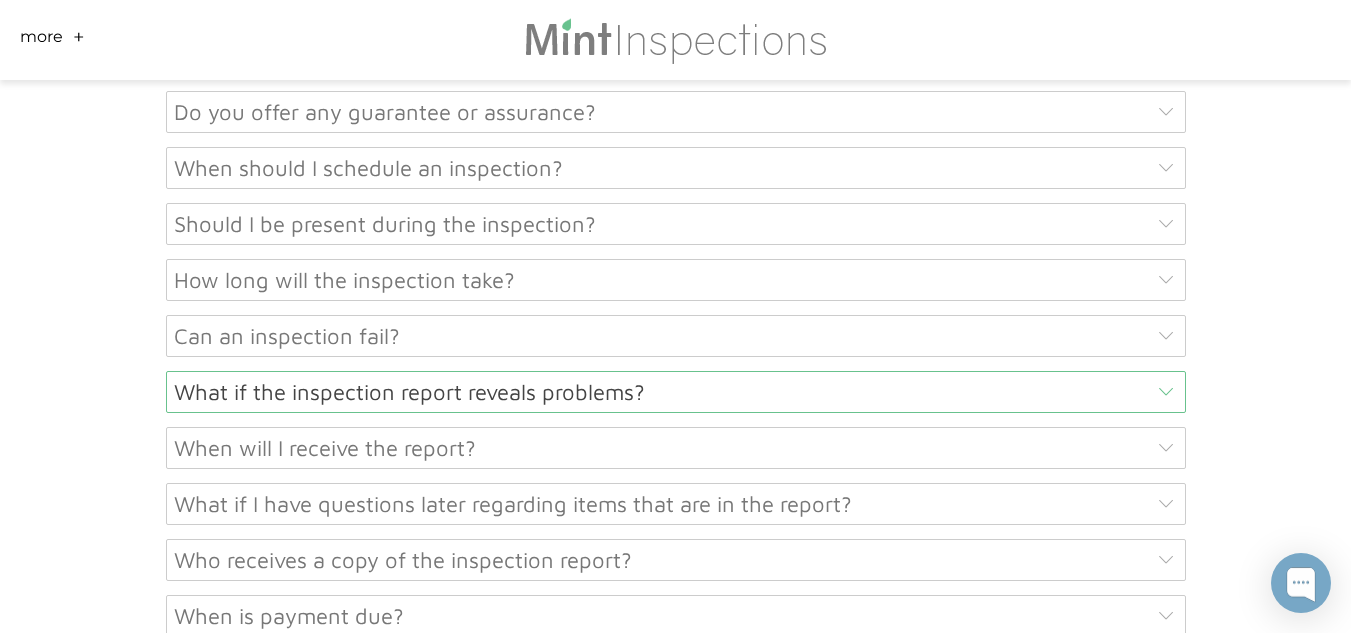 click on "What if the inspection report reveals problems?" at bounding box center (676, 392) 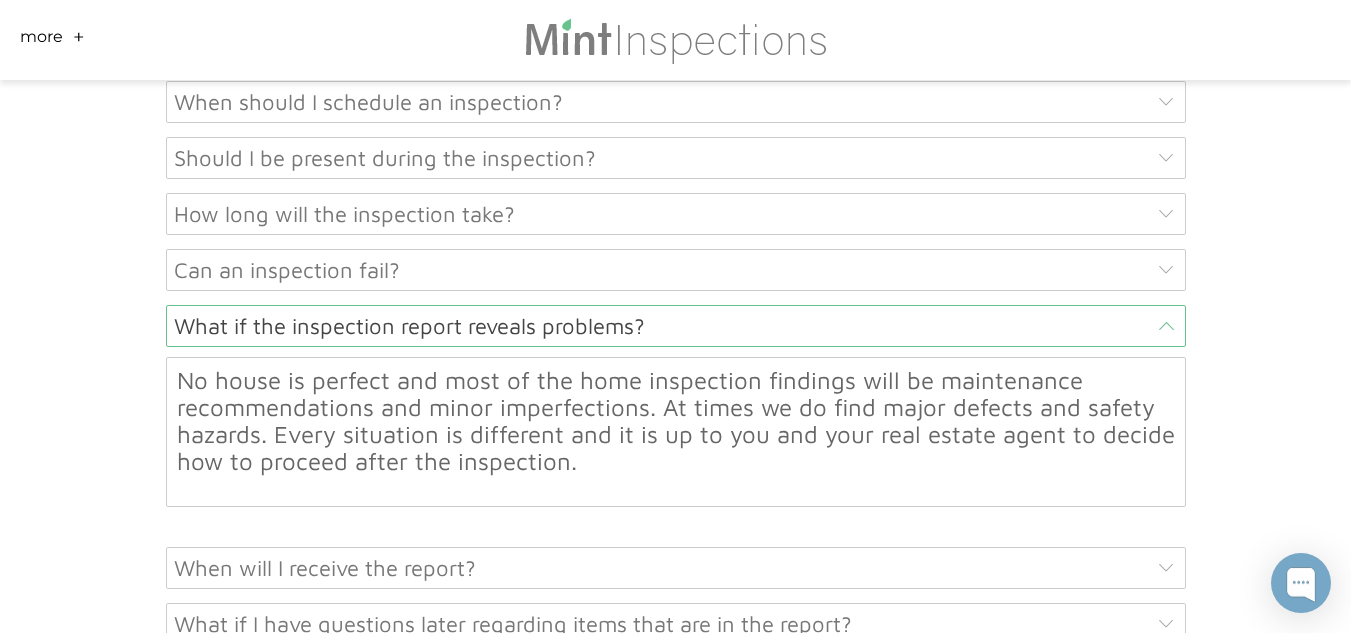 scroll, scrollTop: 10144, scrollLeft: 0, axis: vertical 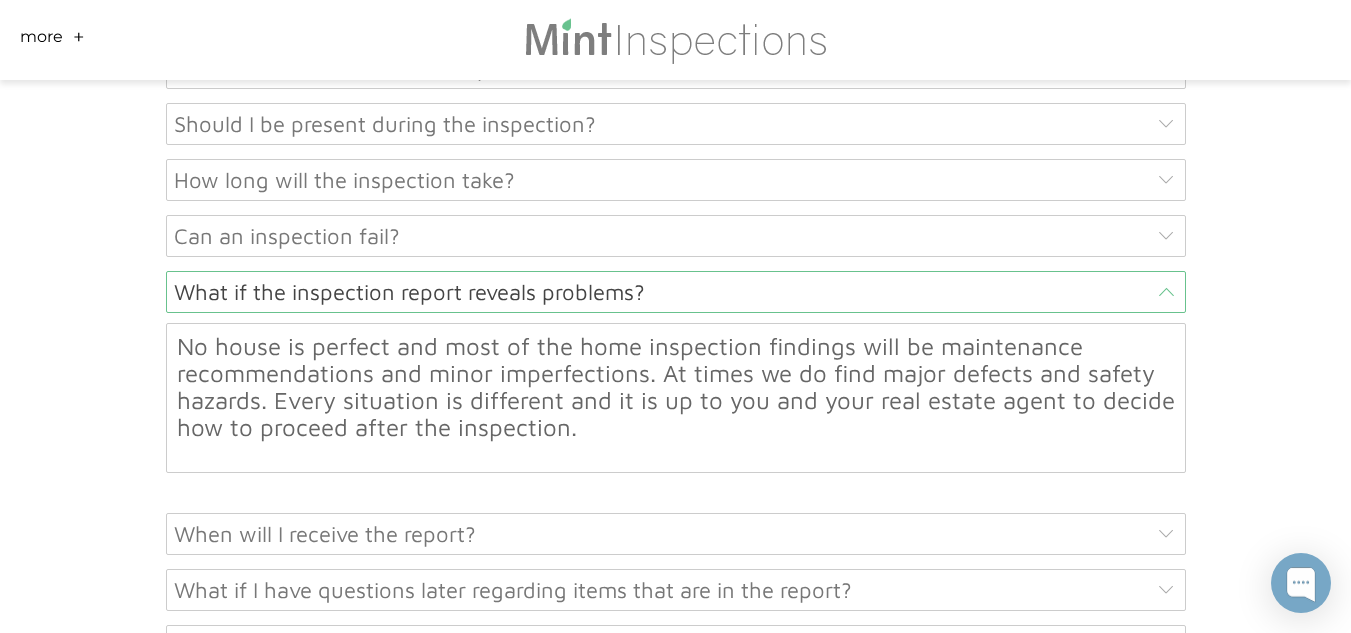 click on "What if the inspection report reveals problems?" at bounding box center (676, 292) 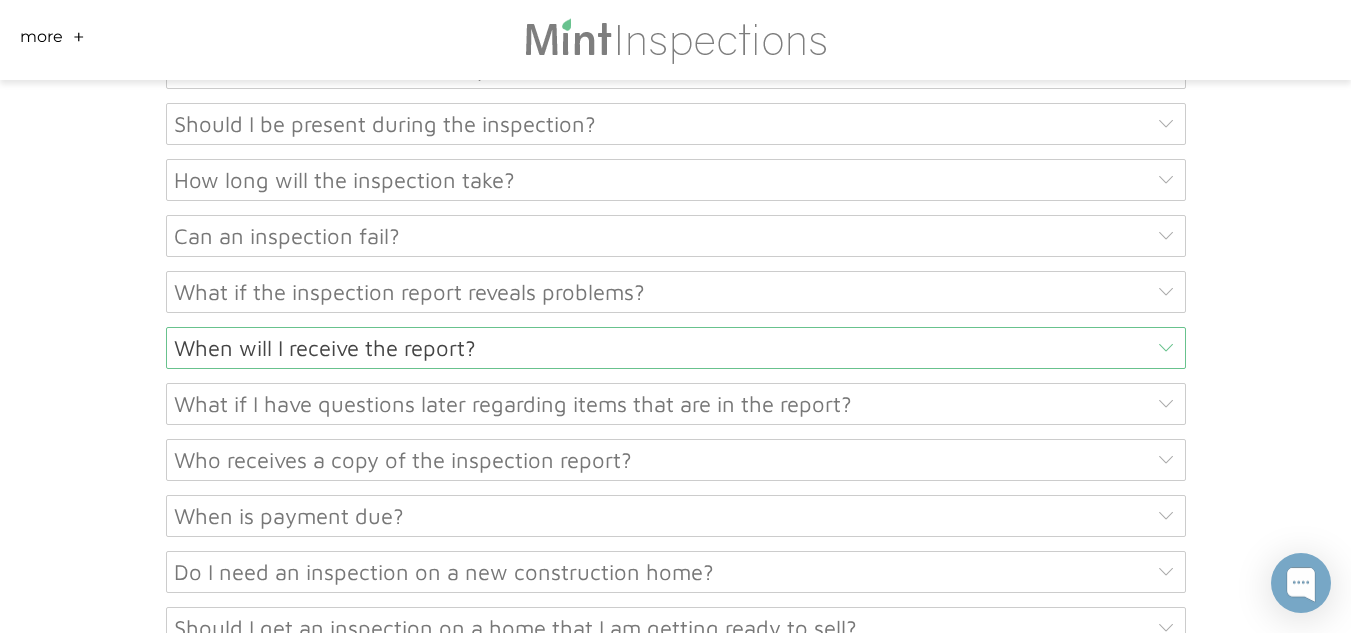click on "When will I receive the report?" at bounding box center [676, 348] 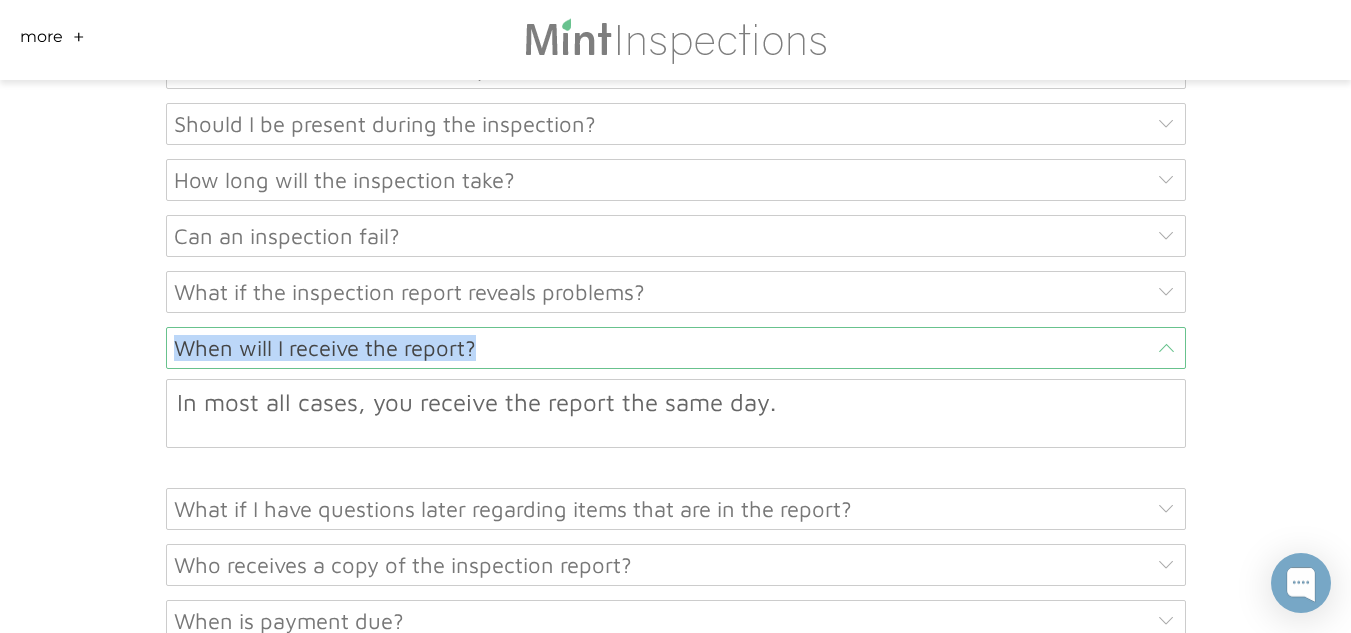 drag, startPoint x: 496, startPoint y: 240, endPoint x: 125, endPoint y: 243, distance: 371.01212 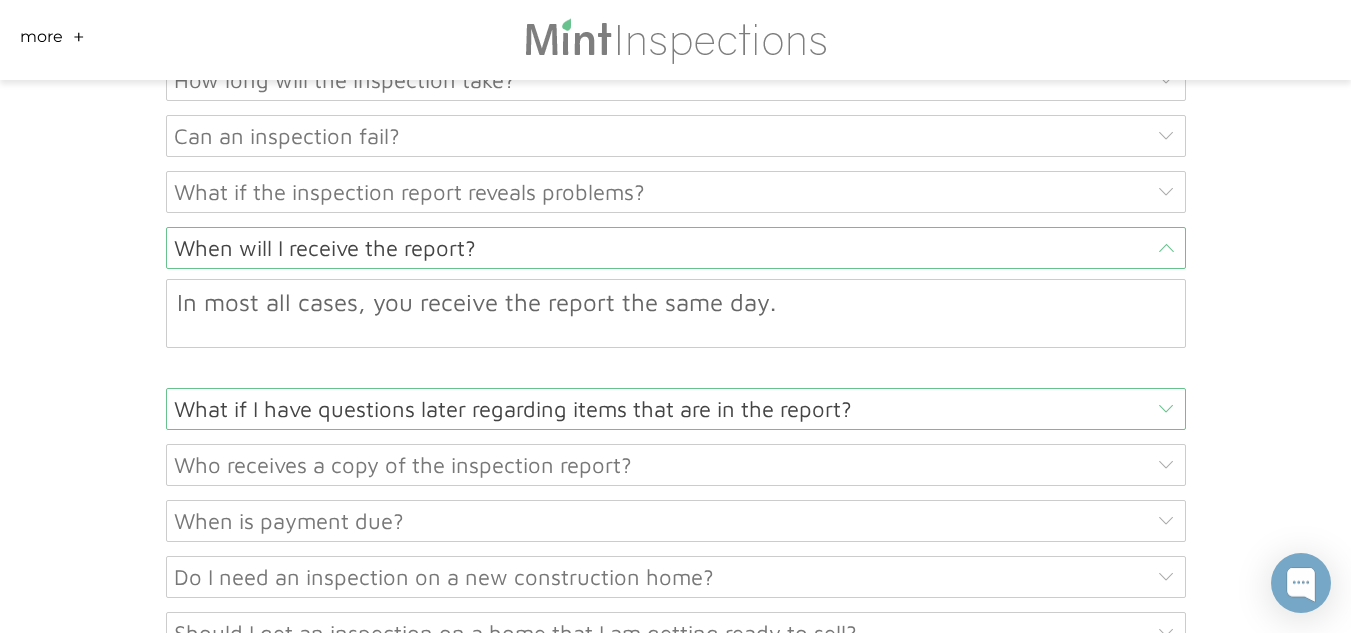 click on "What if I have questions later regarding items that are in the report?" at bounding box center [676, 409] 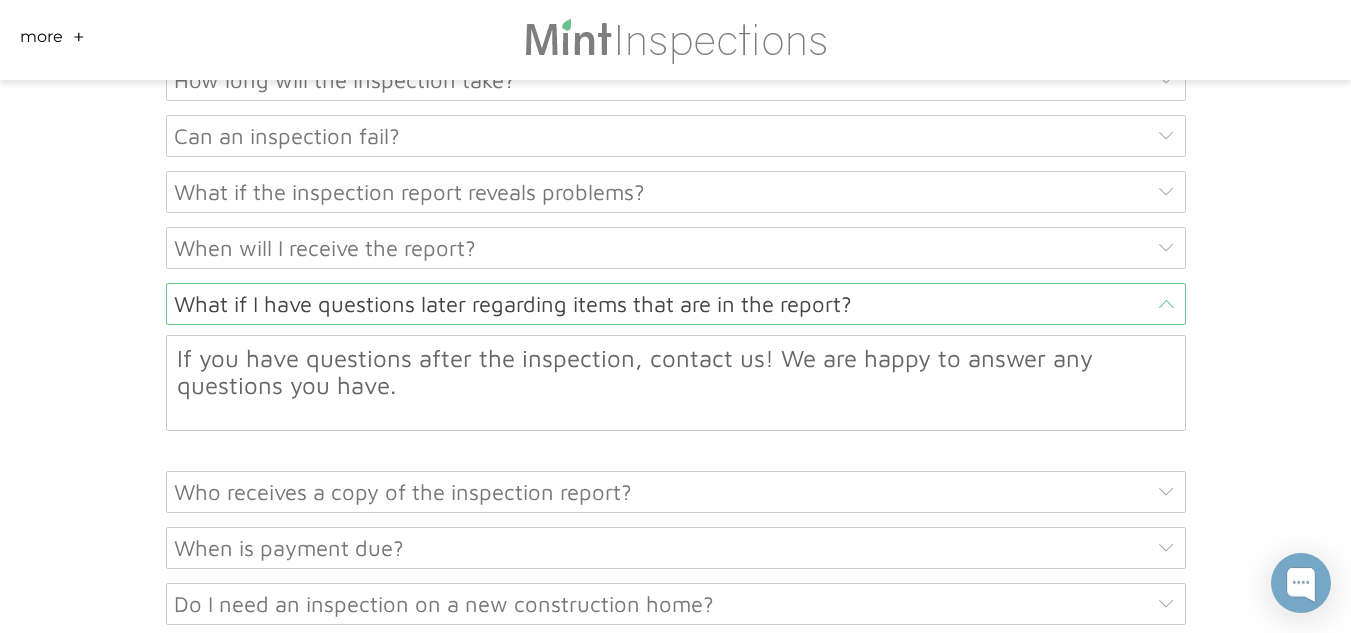 click on "What if I have questions later regarding items that are in the report?" at bounding box center (676, 304) 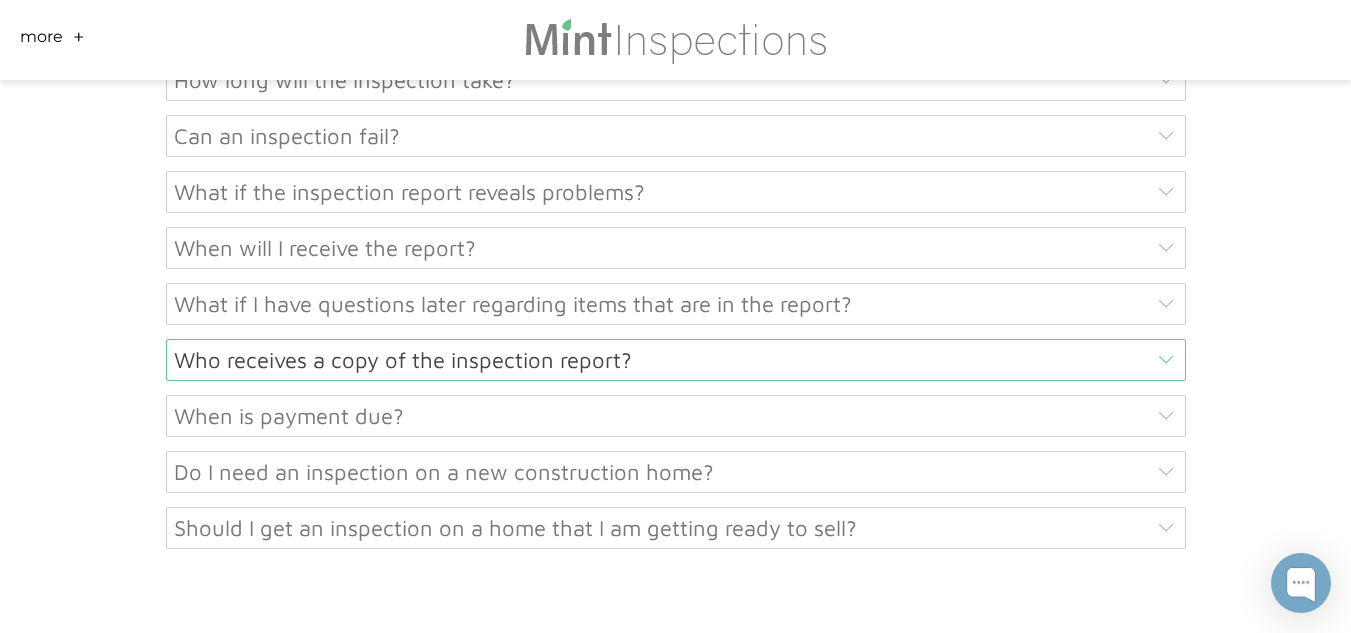 click on "Who receives a copy of the inspection report?" at bounding box center (676, 360) 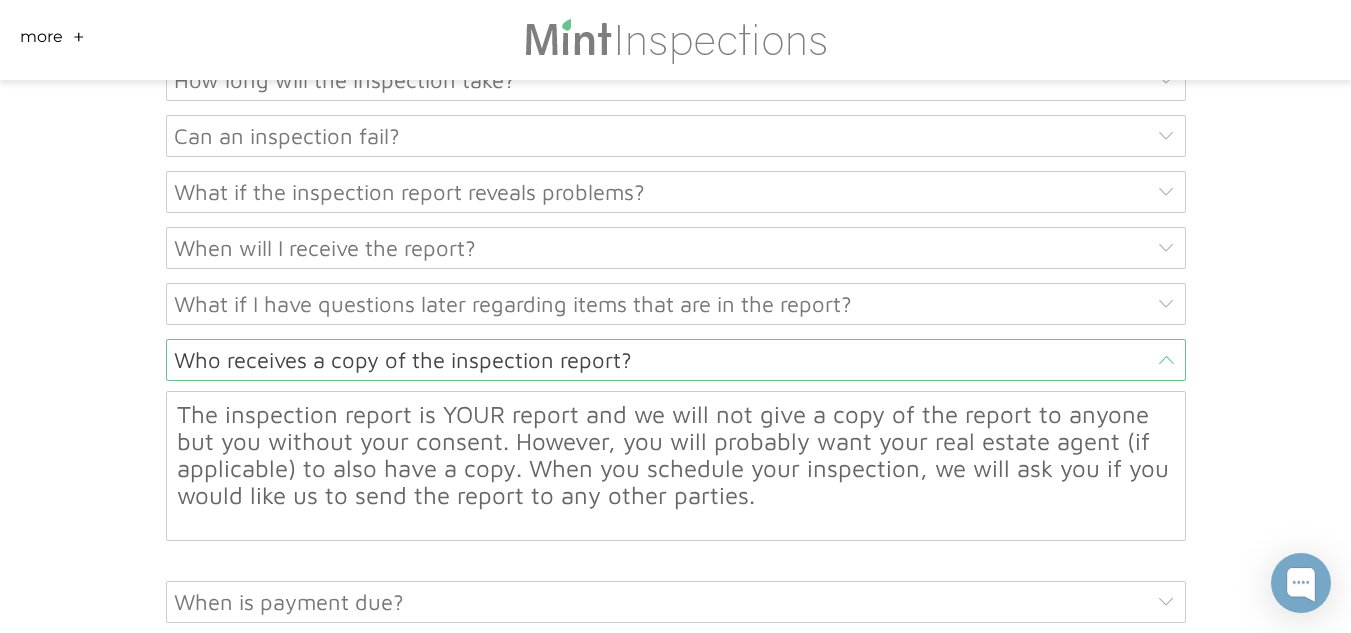 click on "Who receives a copy of the inspection report?" at bounding box center (676, 360) 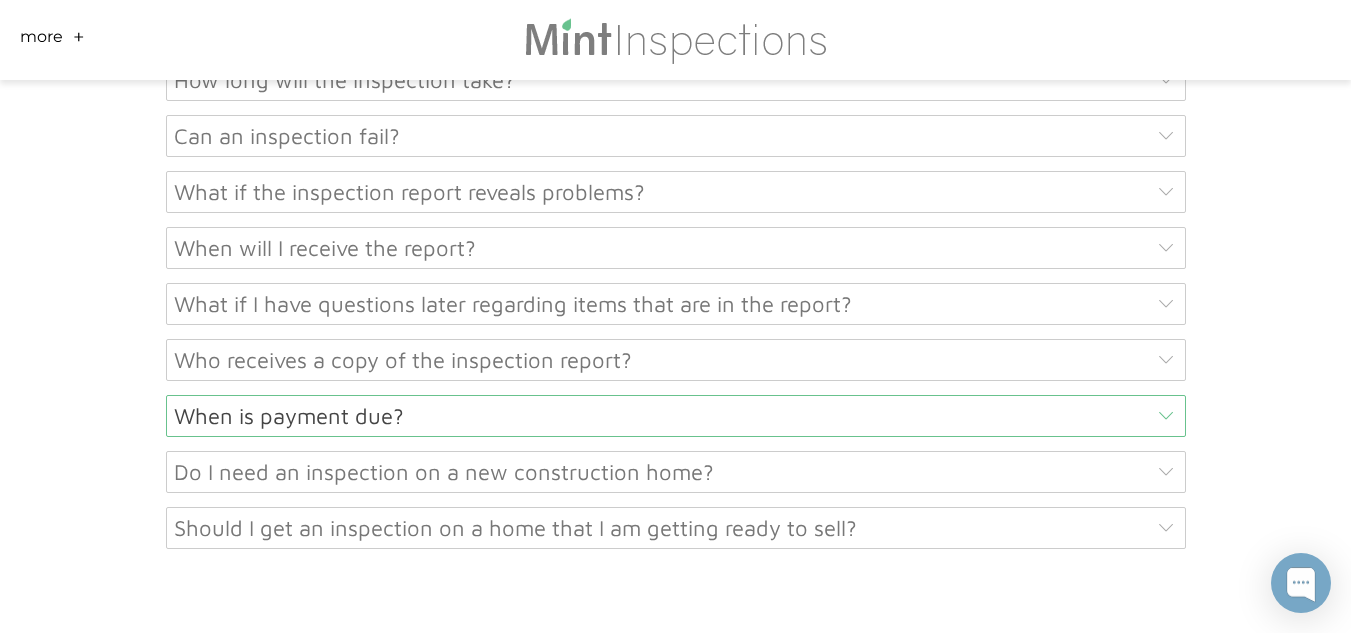click on "When is payment due?" at bounding box center [676, 416] 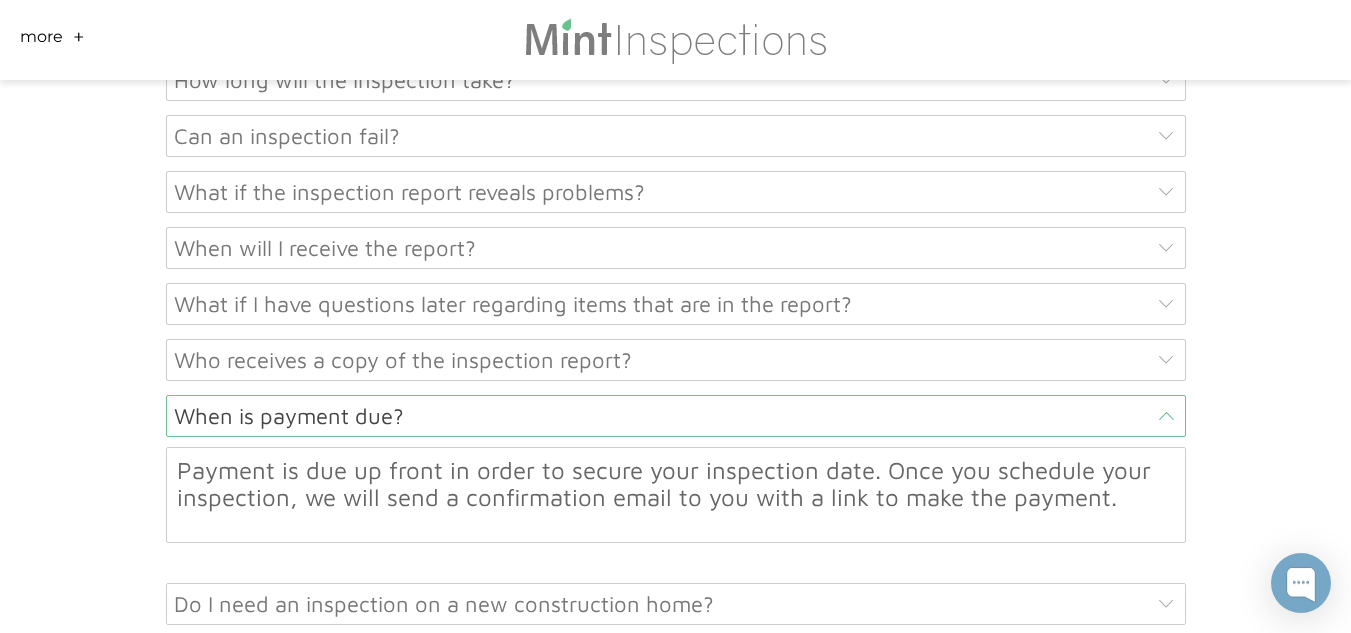 click on "When is payment due?" at bounding box center [676, 416] 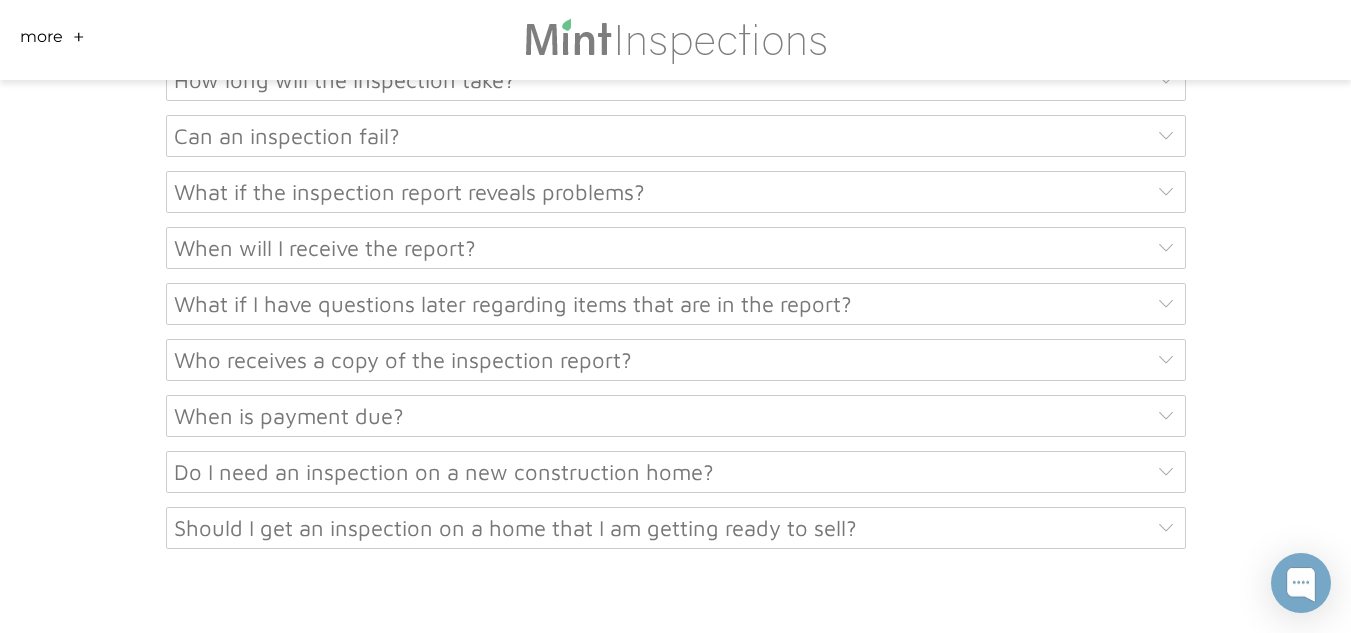 scroll, scrollTop: 10344, scrollLeft: 0, axis: vertical 